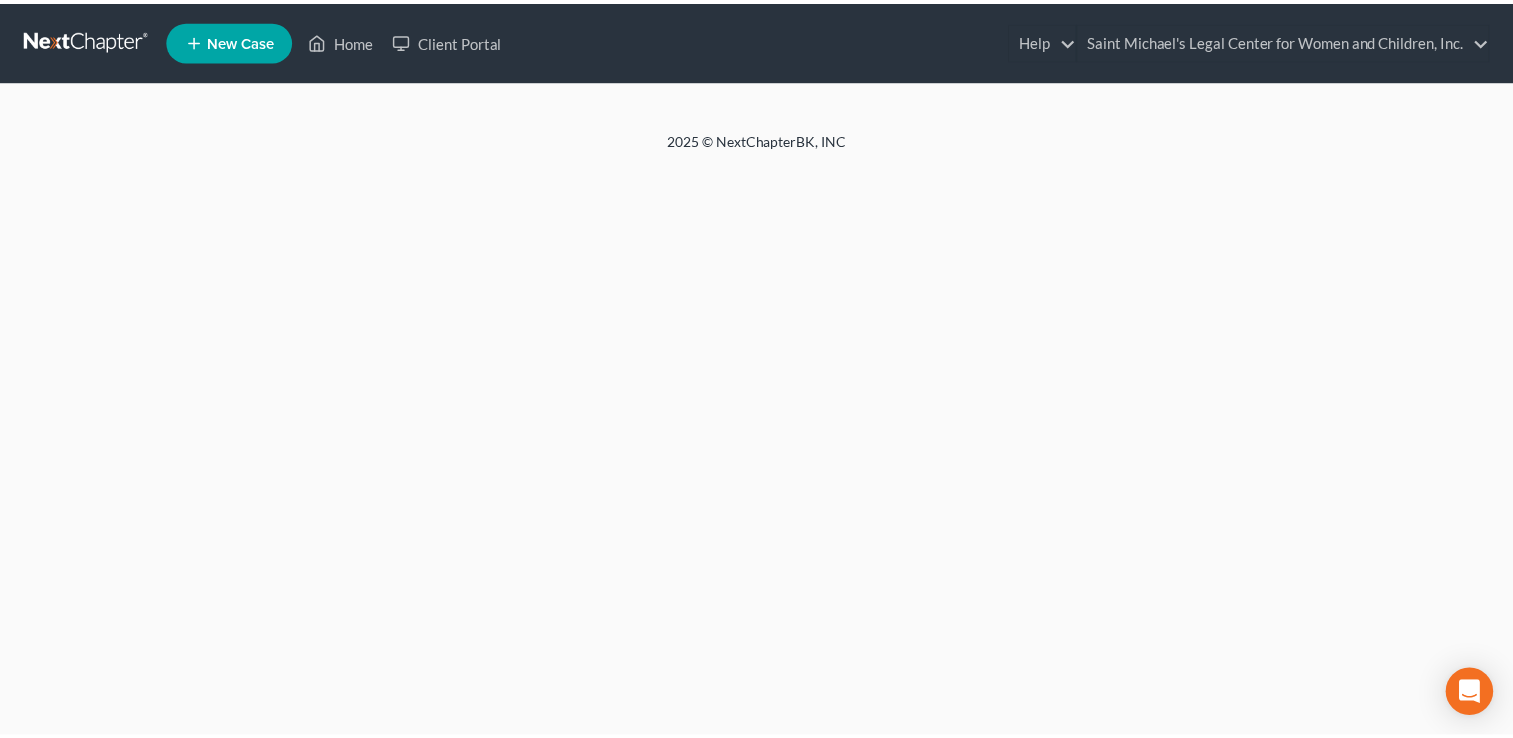 scroll, scrollTop: 0, scrollLeft: 0, axis: both 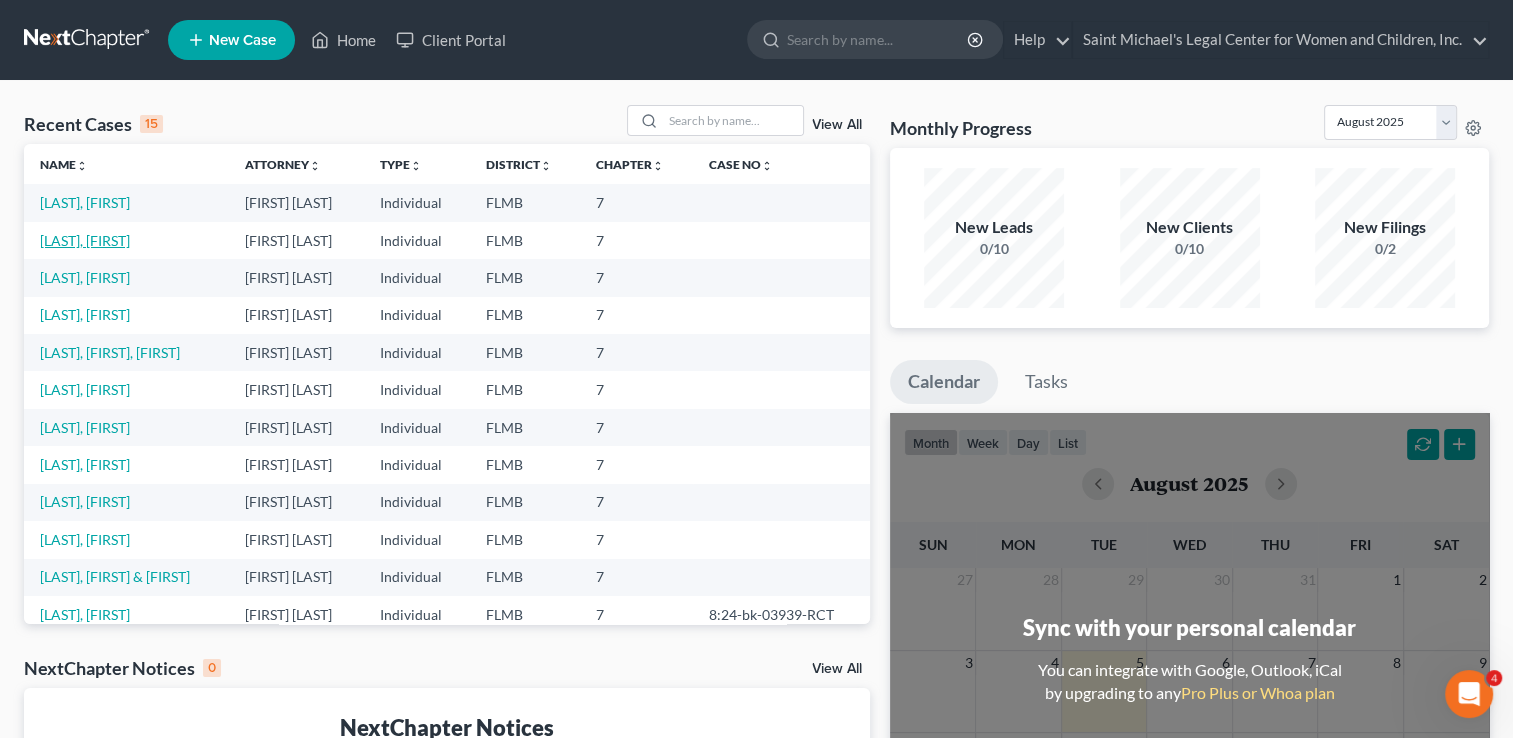 click on "[LAST], [FIRST]" at bounding box center (85, 240) 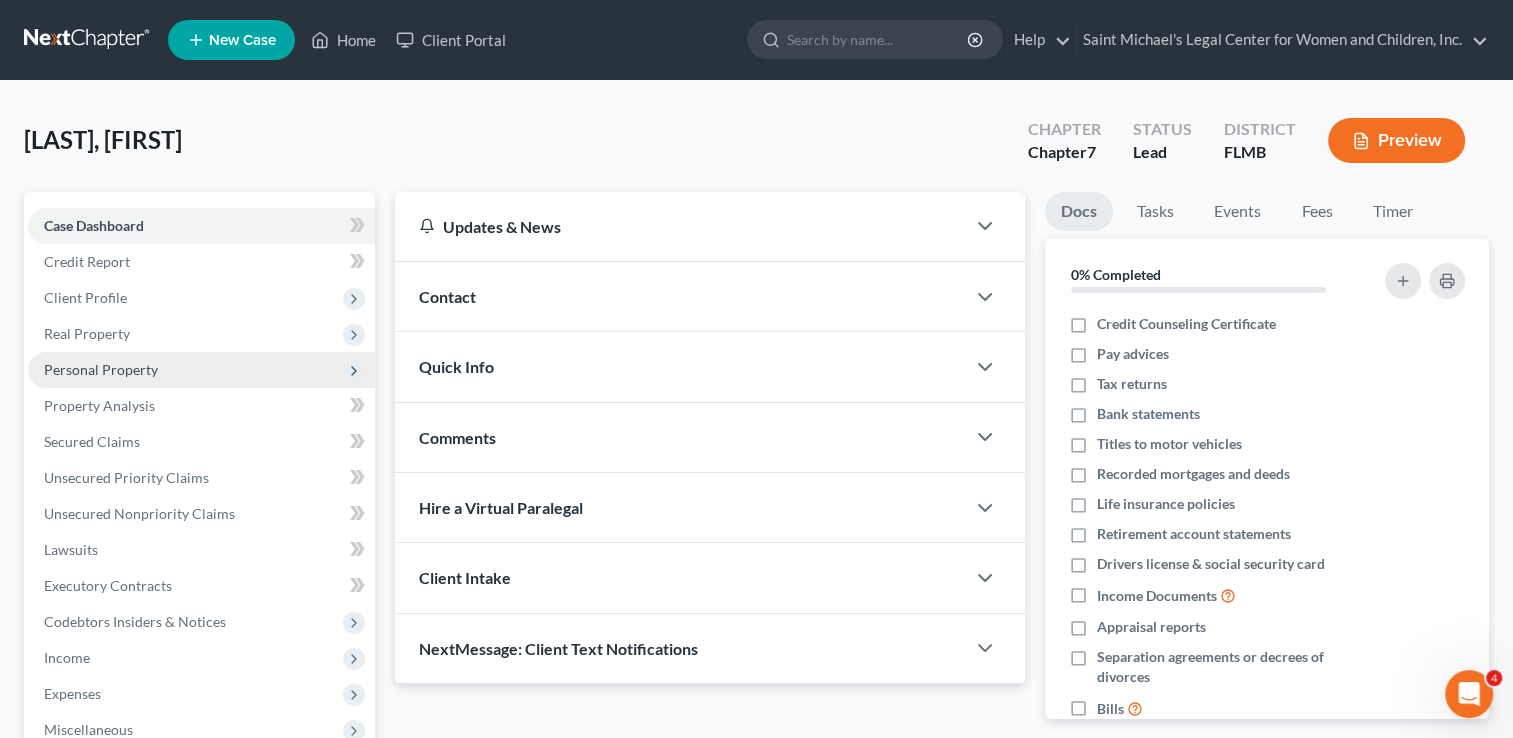 click on "Personal Property" at bounding box center [101, 369] 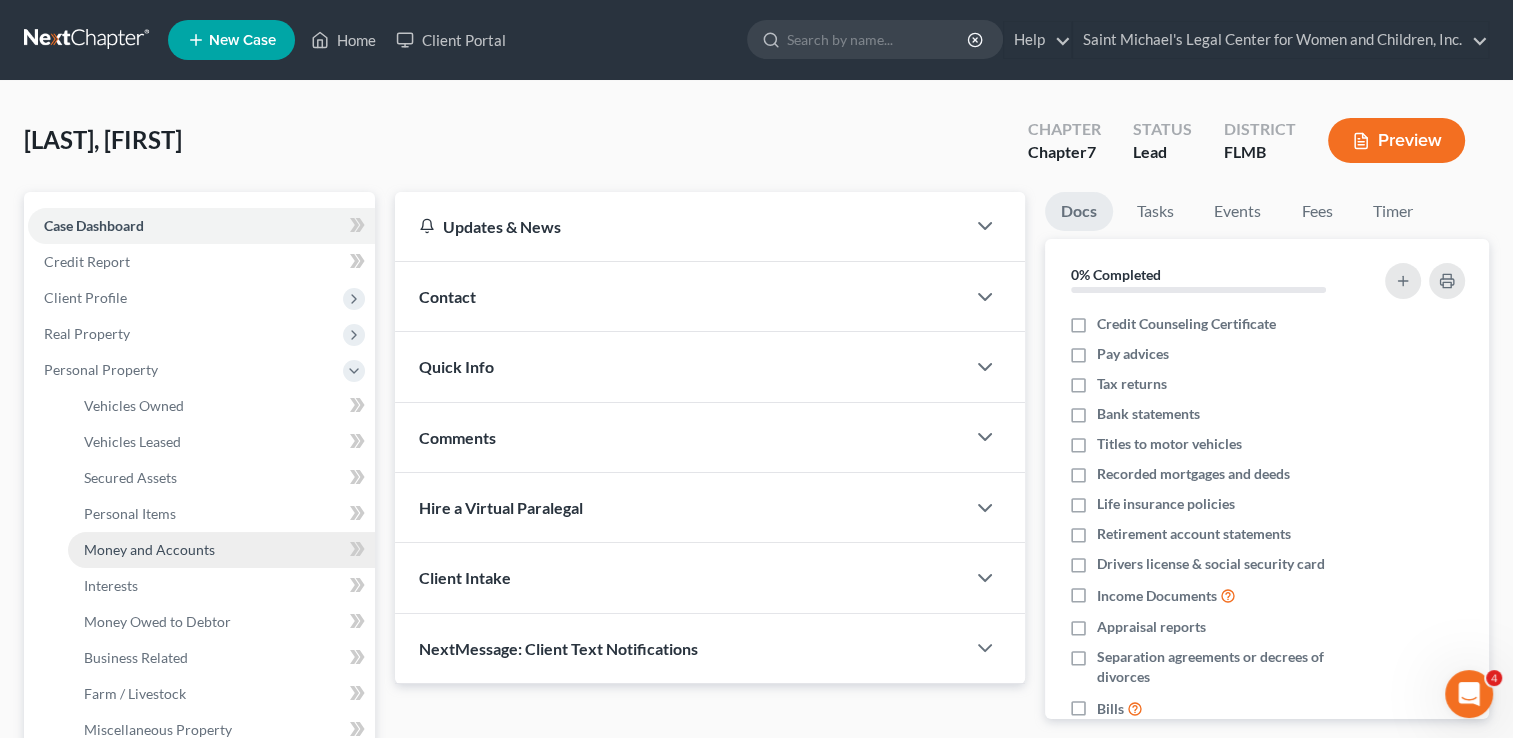 click on "Money and Accounts" at bounding box center (149, 549) 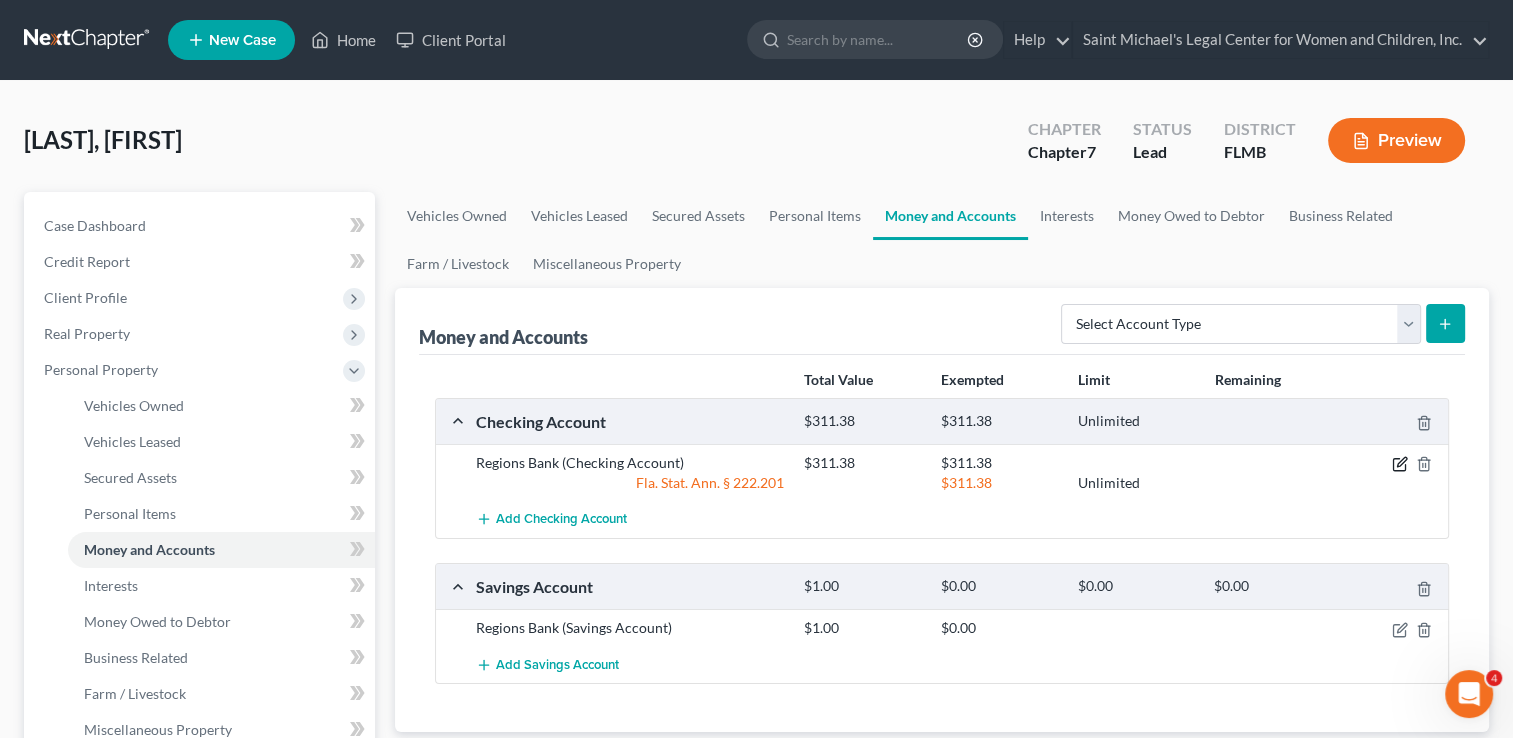 click 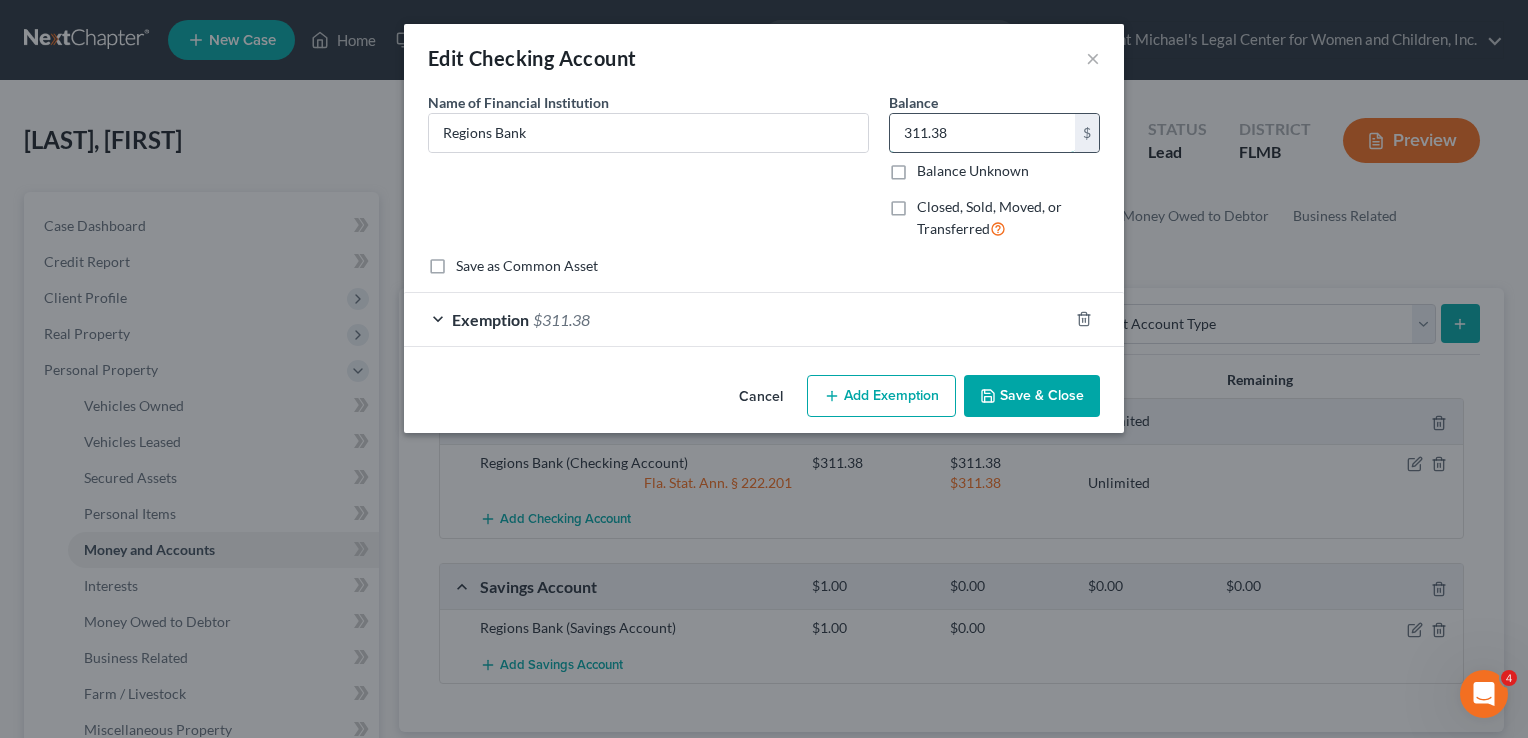 click on "311.38" at bounding box center (982, 133) 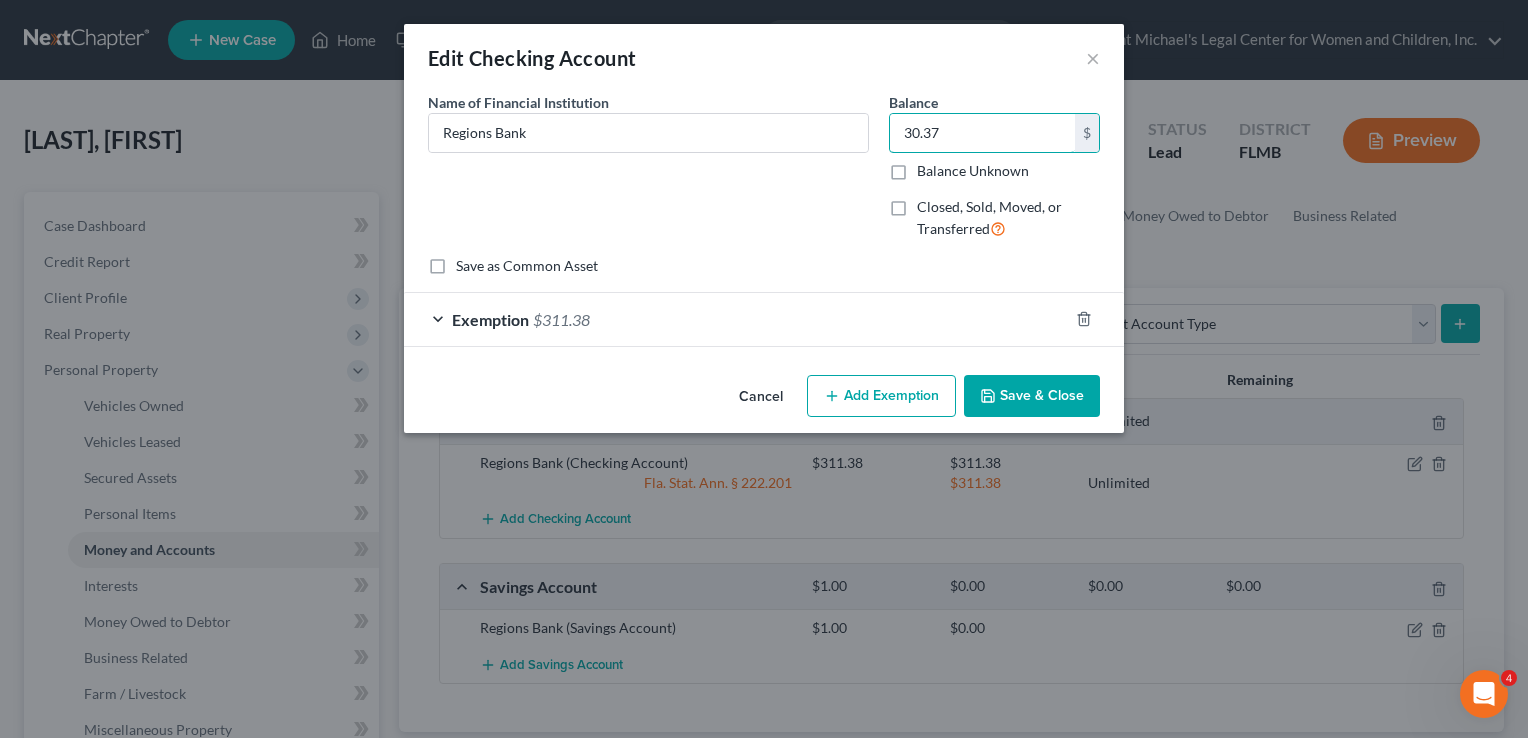 type on "30.37" 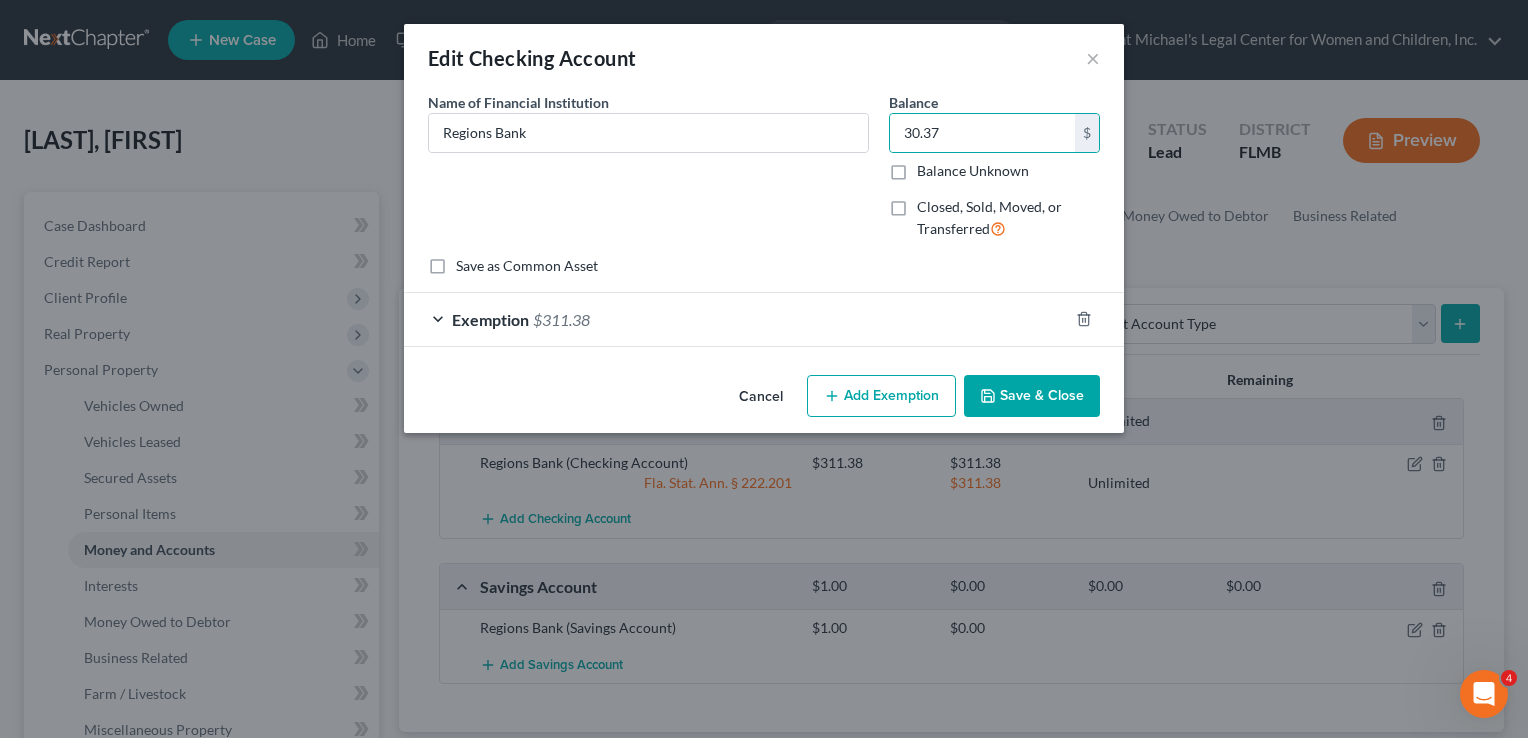 click on "Exemption $311.38" at bounding box center [736, 319] 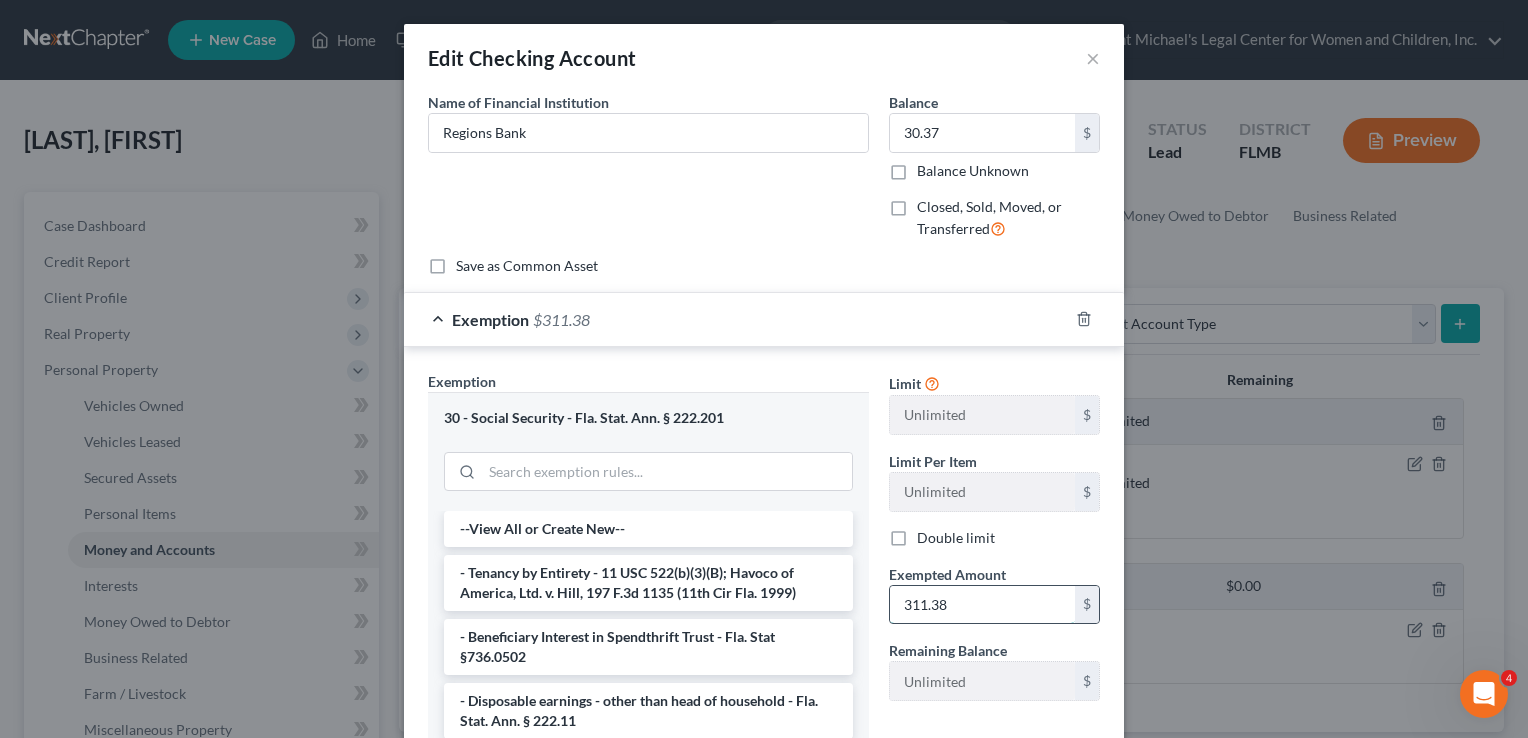 click on "311.38" at bounding box center [982, 605] 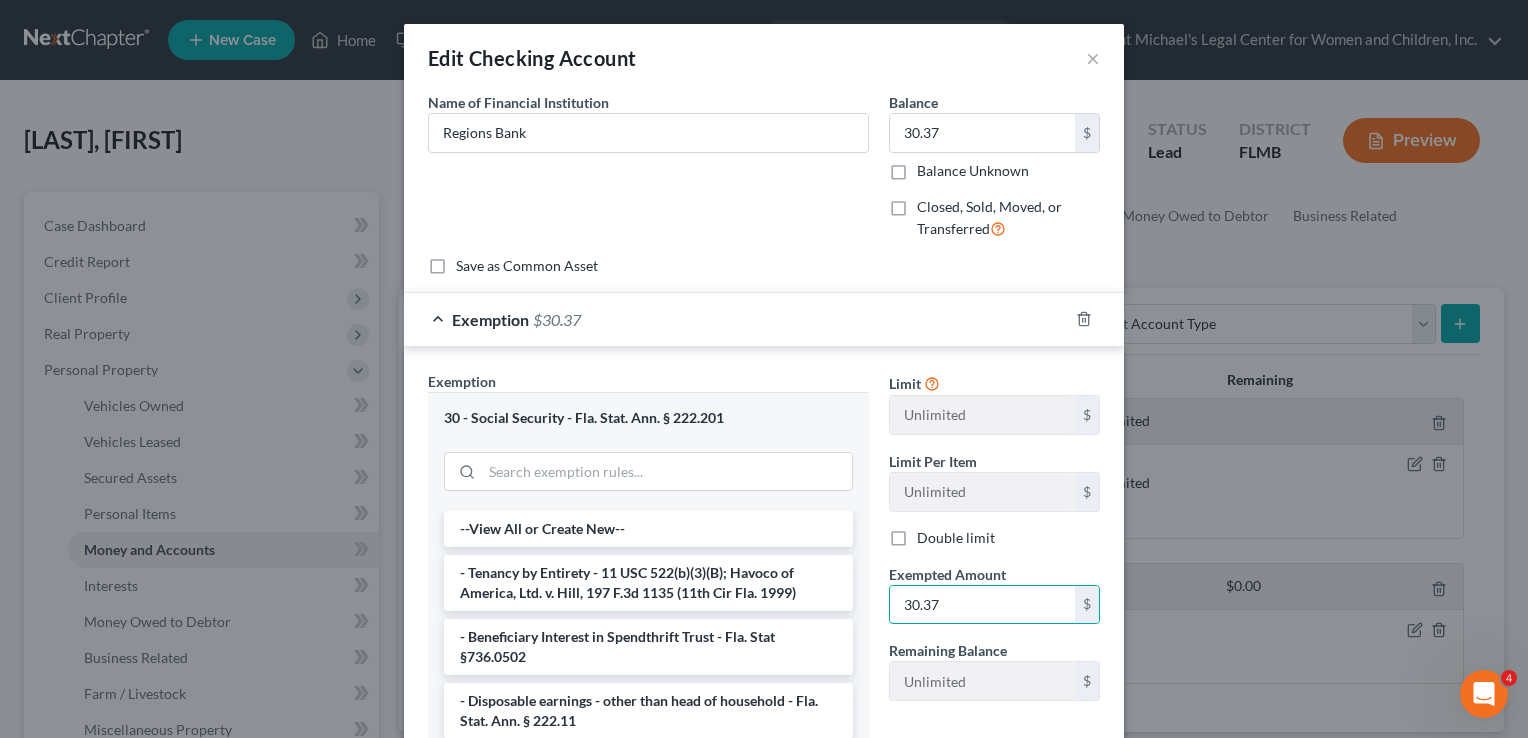 type on "30.37" 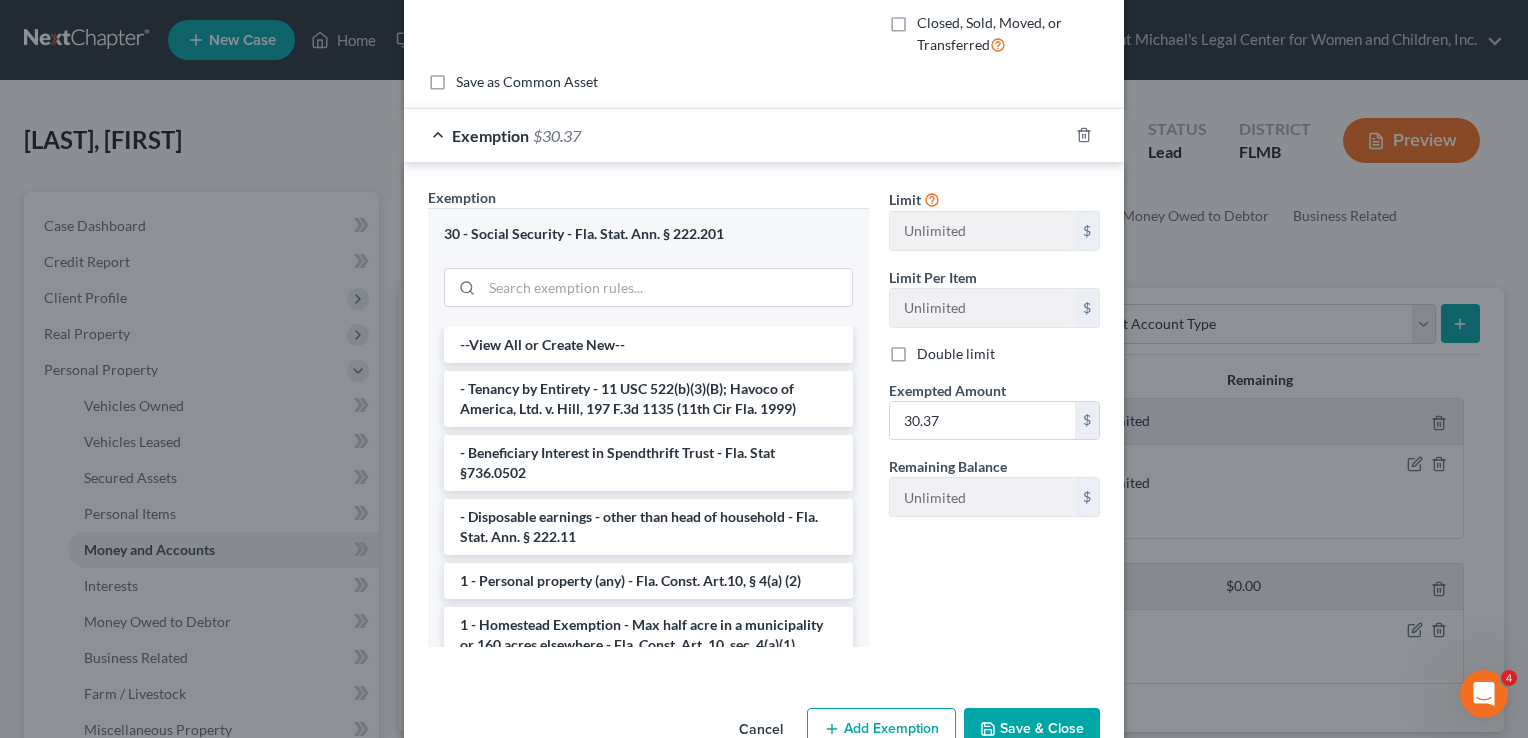 scroll, scrollTop: 234, scrollLeft: 0, axis: vertical 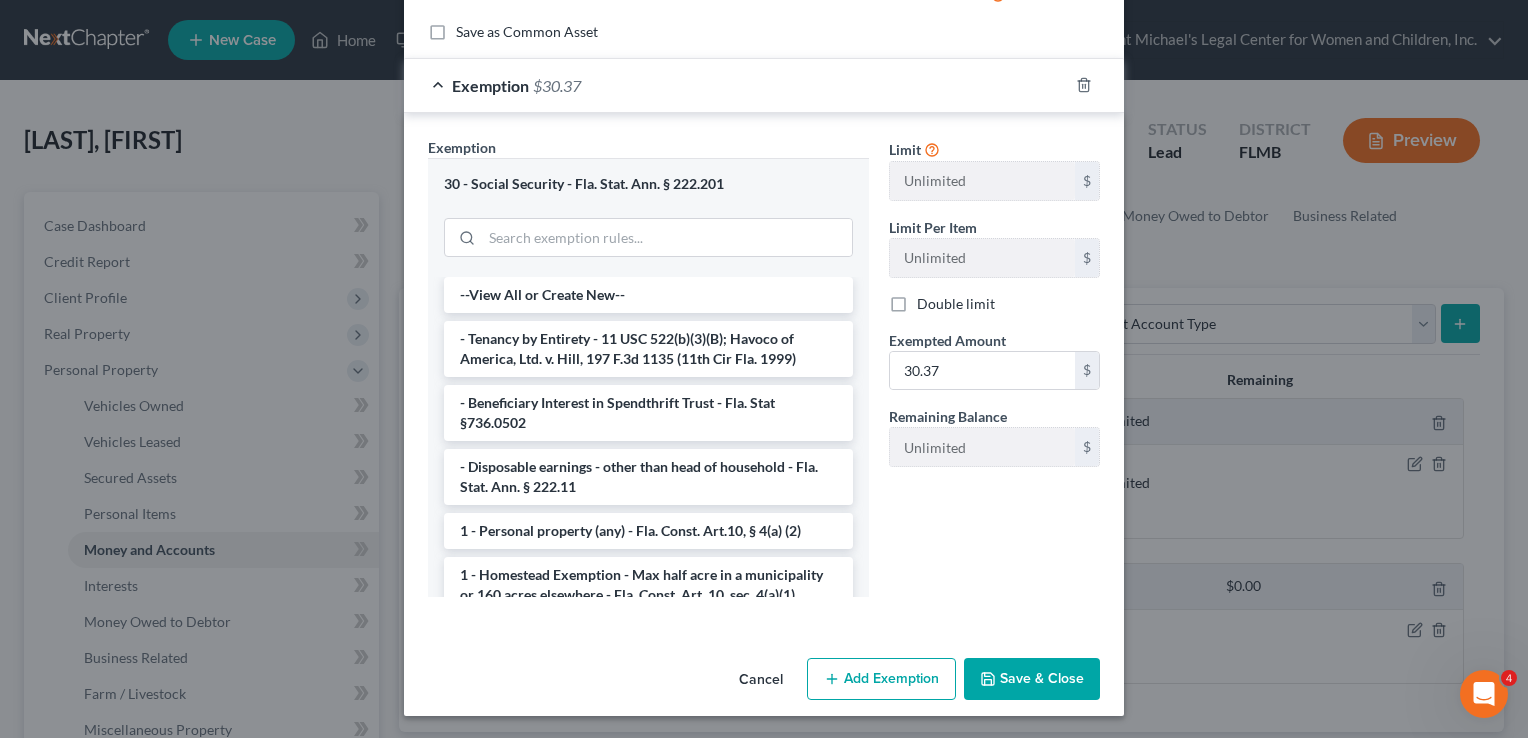 click on "Save & Close" at bounding box center (1032, 679) 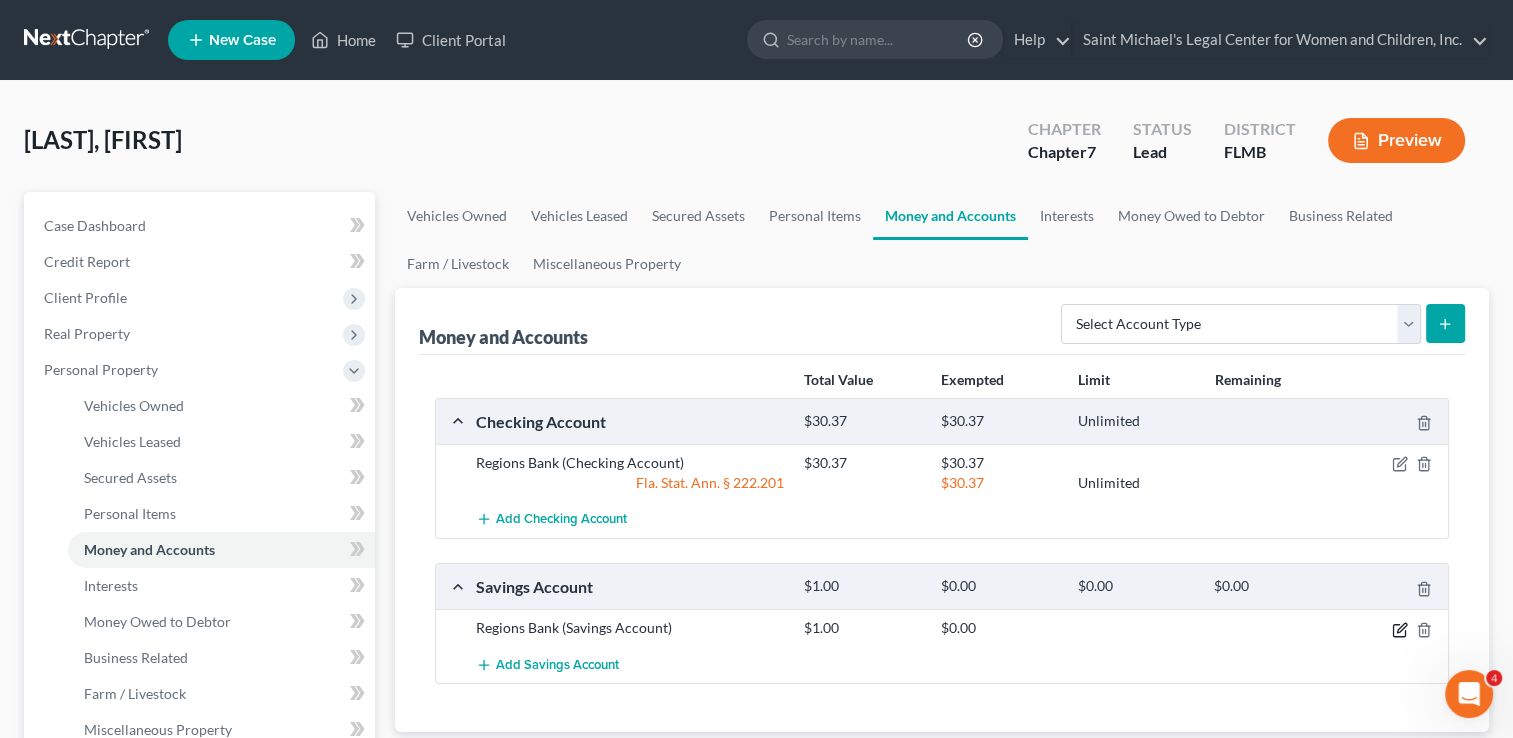 click 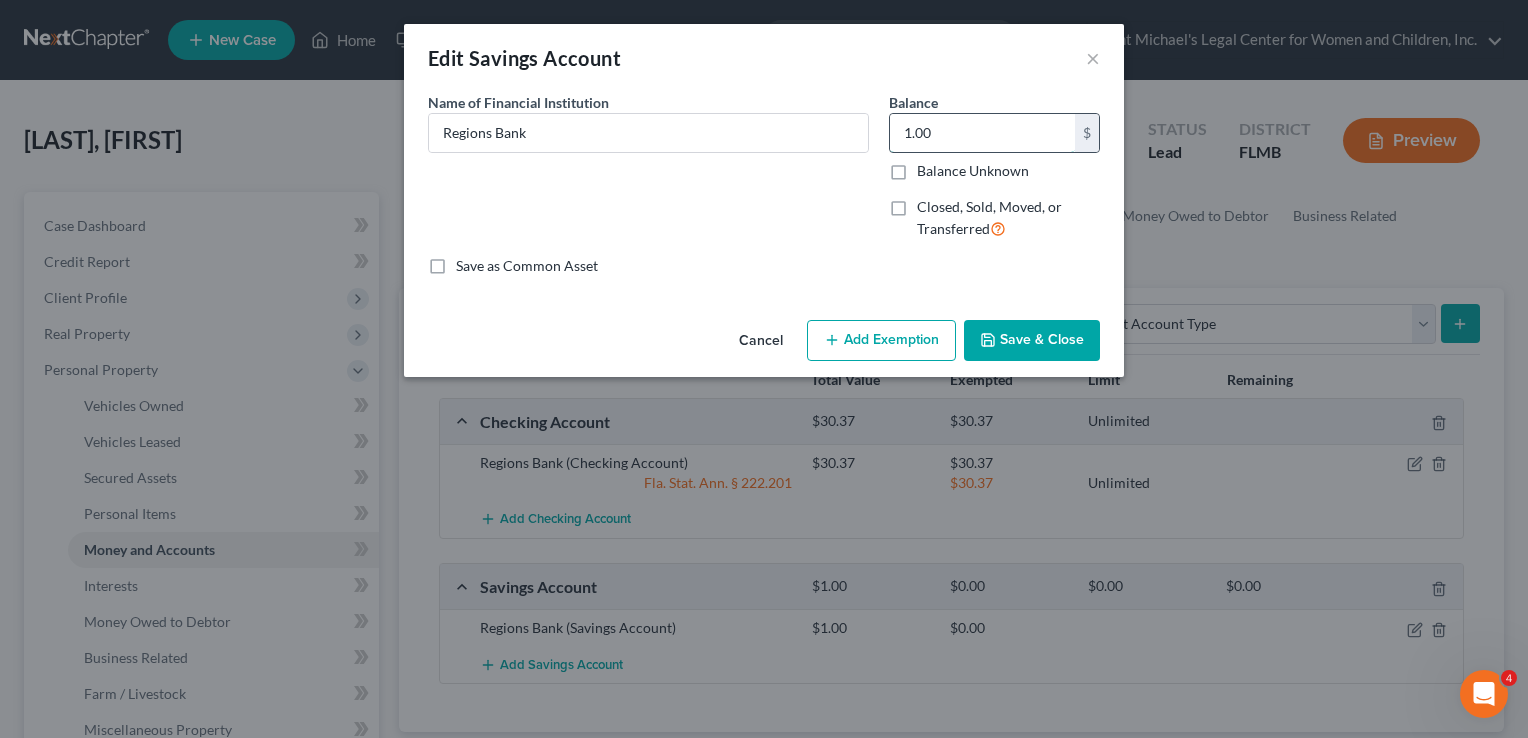 click on "1.00" at bounding box center (982, 133) 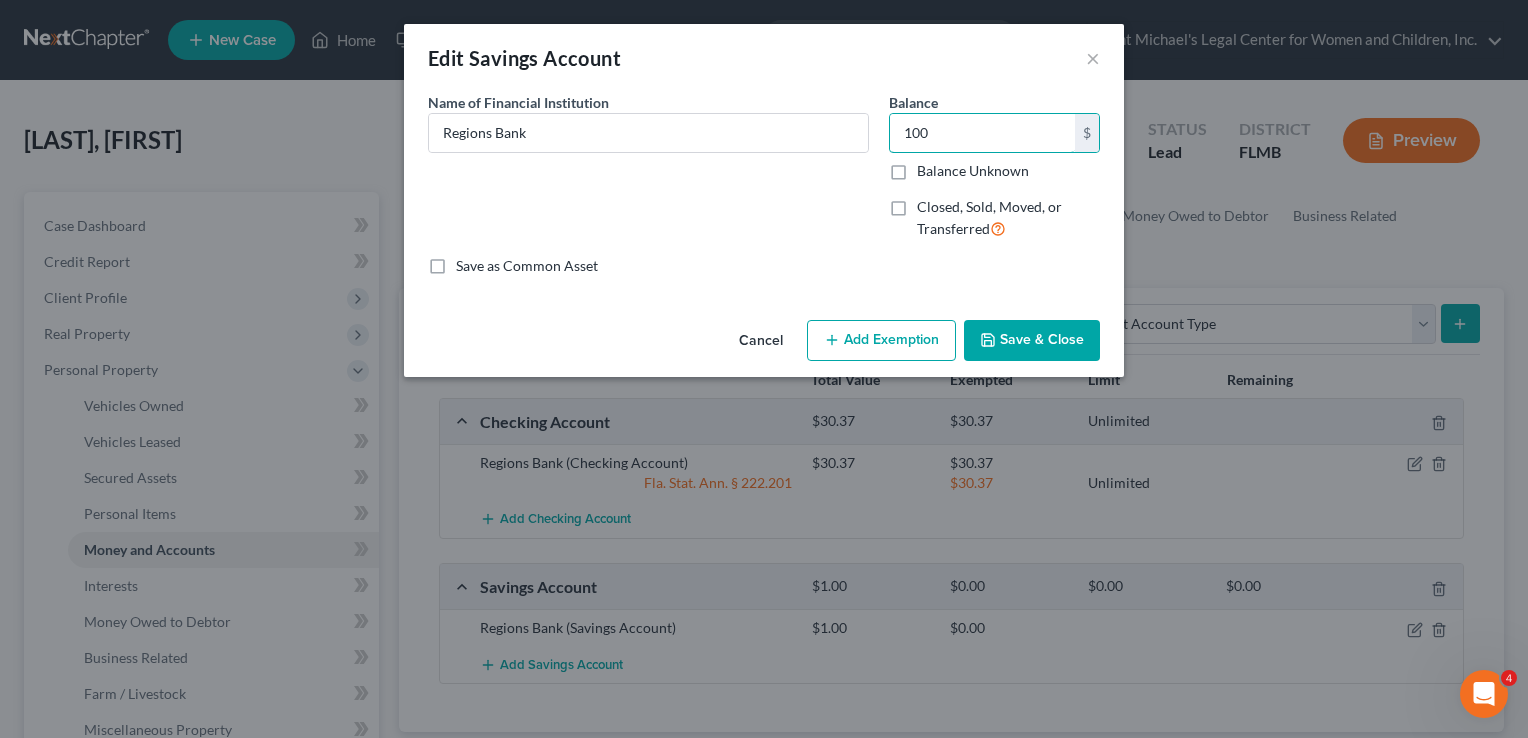 type on "100" 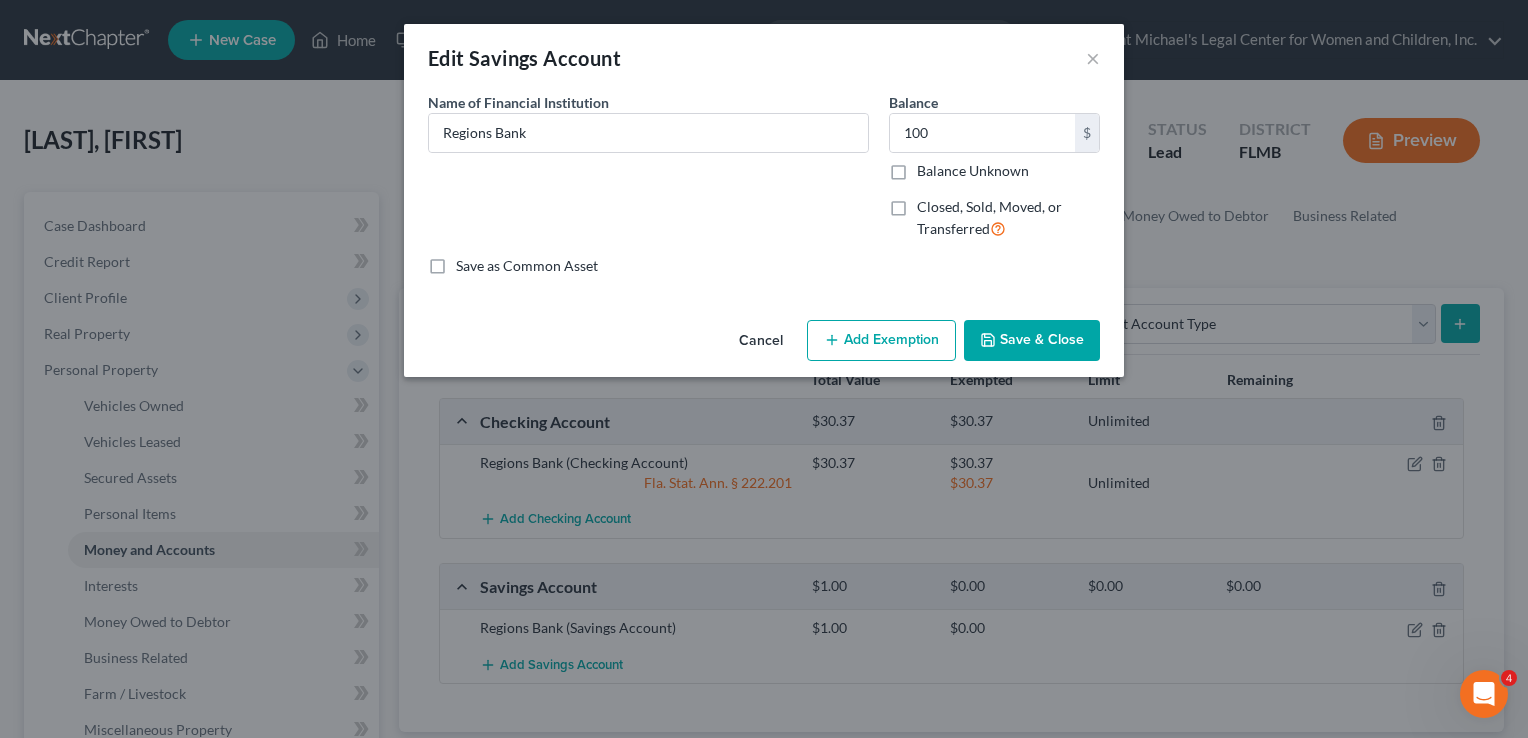 click on "Add Exemption" at bounding box center [881, 341] 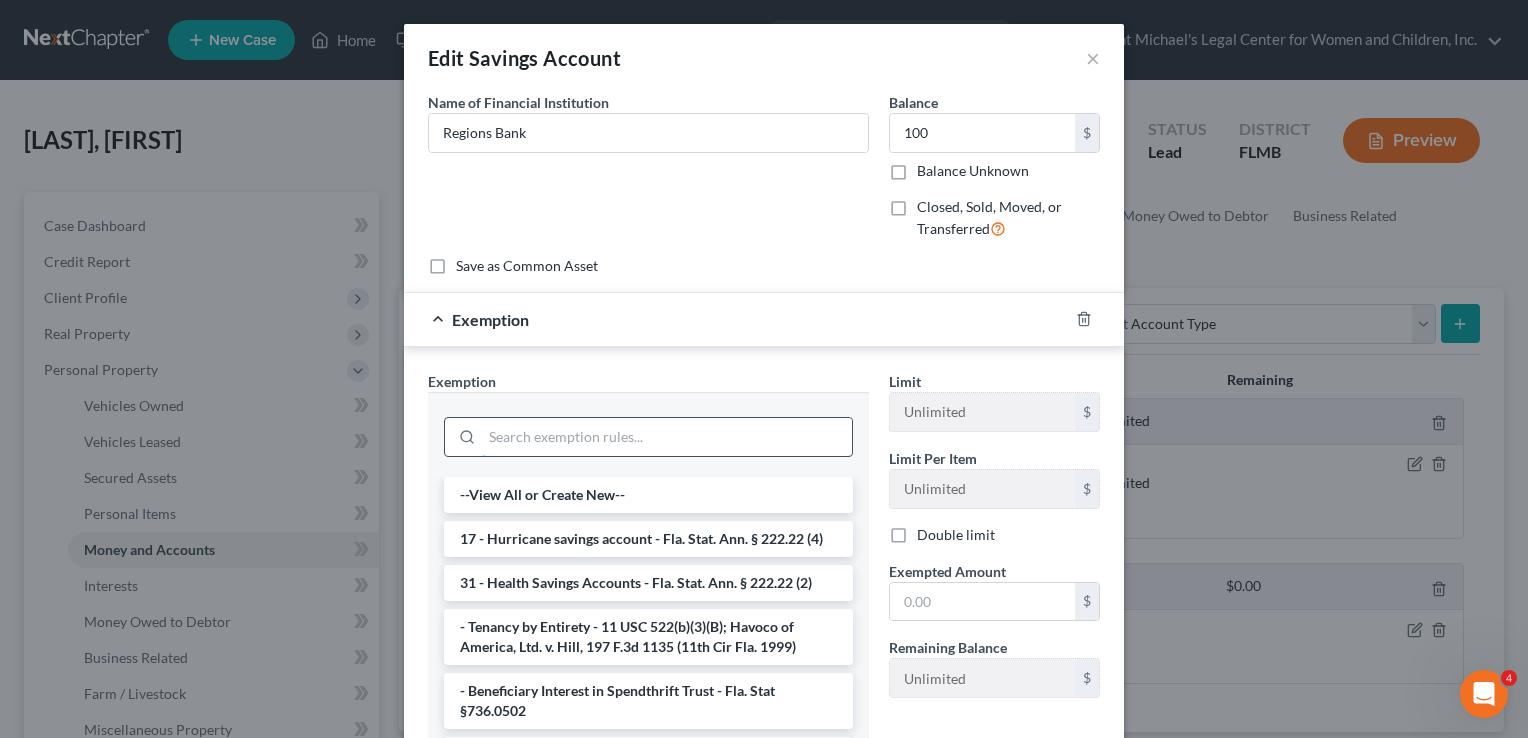 click at bounding box center (667, 437) 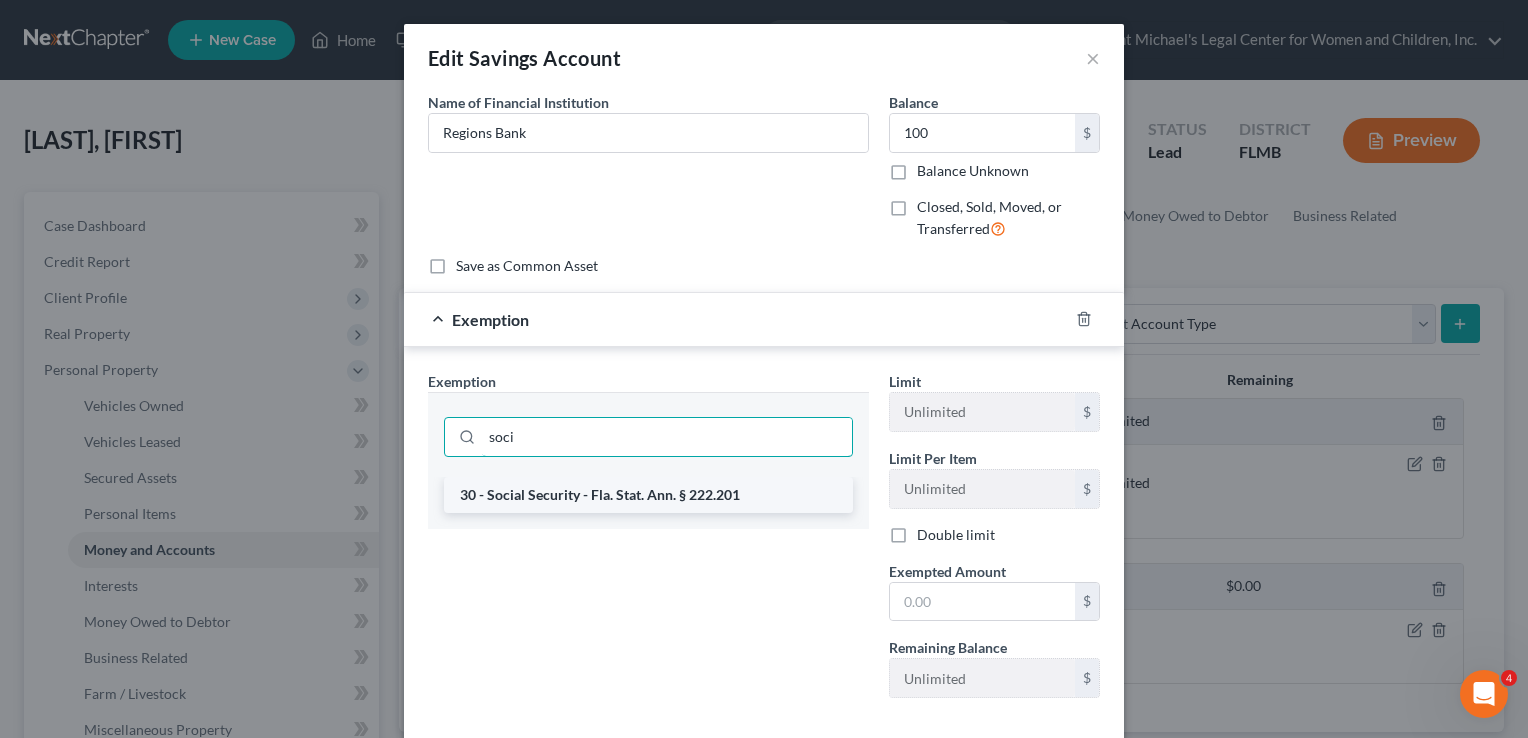 type on "soci" 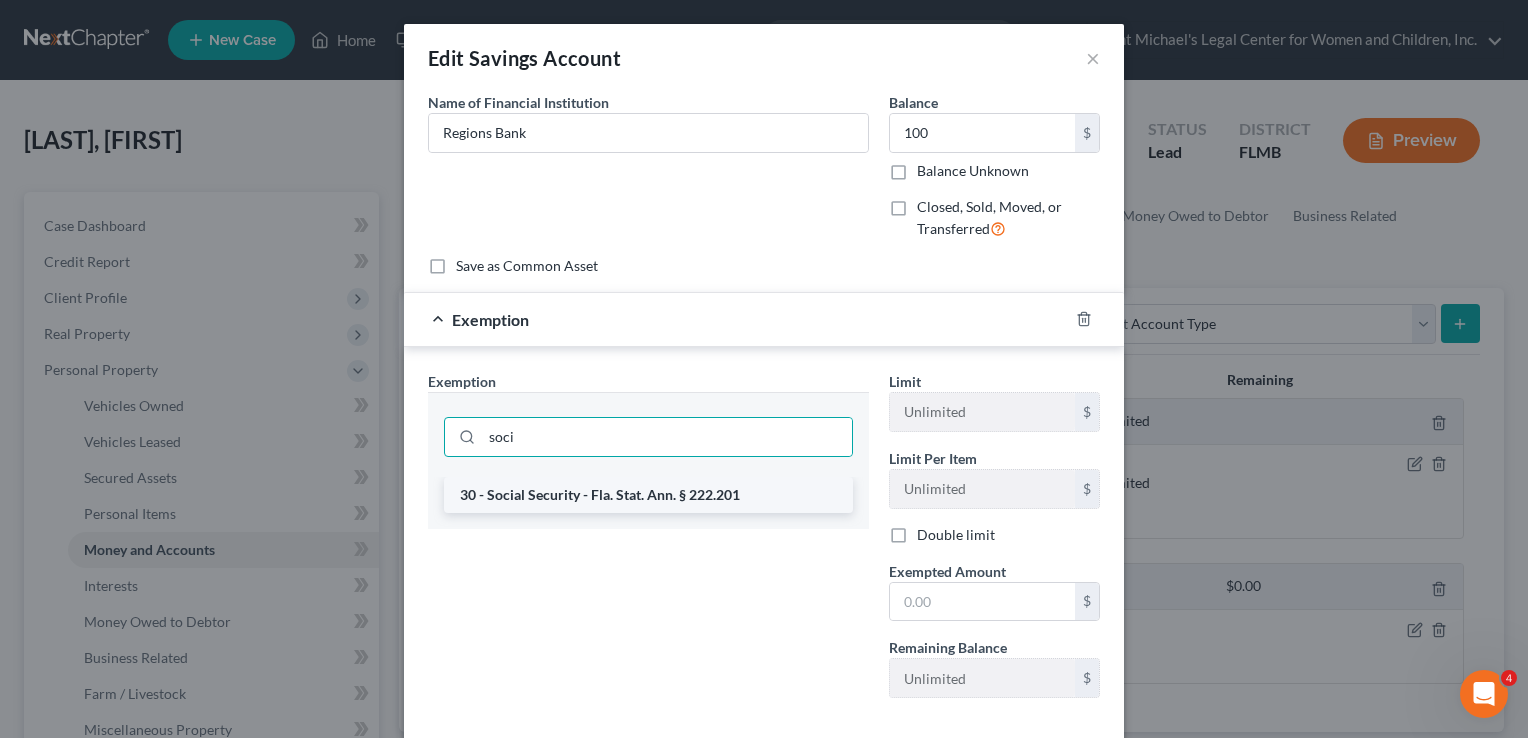 click on "30 - Social Security - Fla. Stat. Ann. § 222.201" at bounding box center [648, 495] 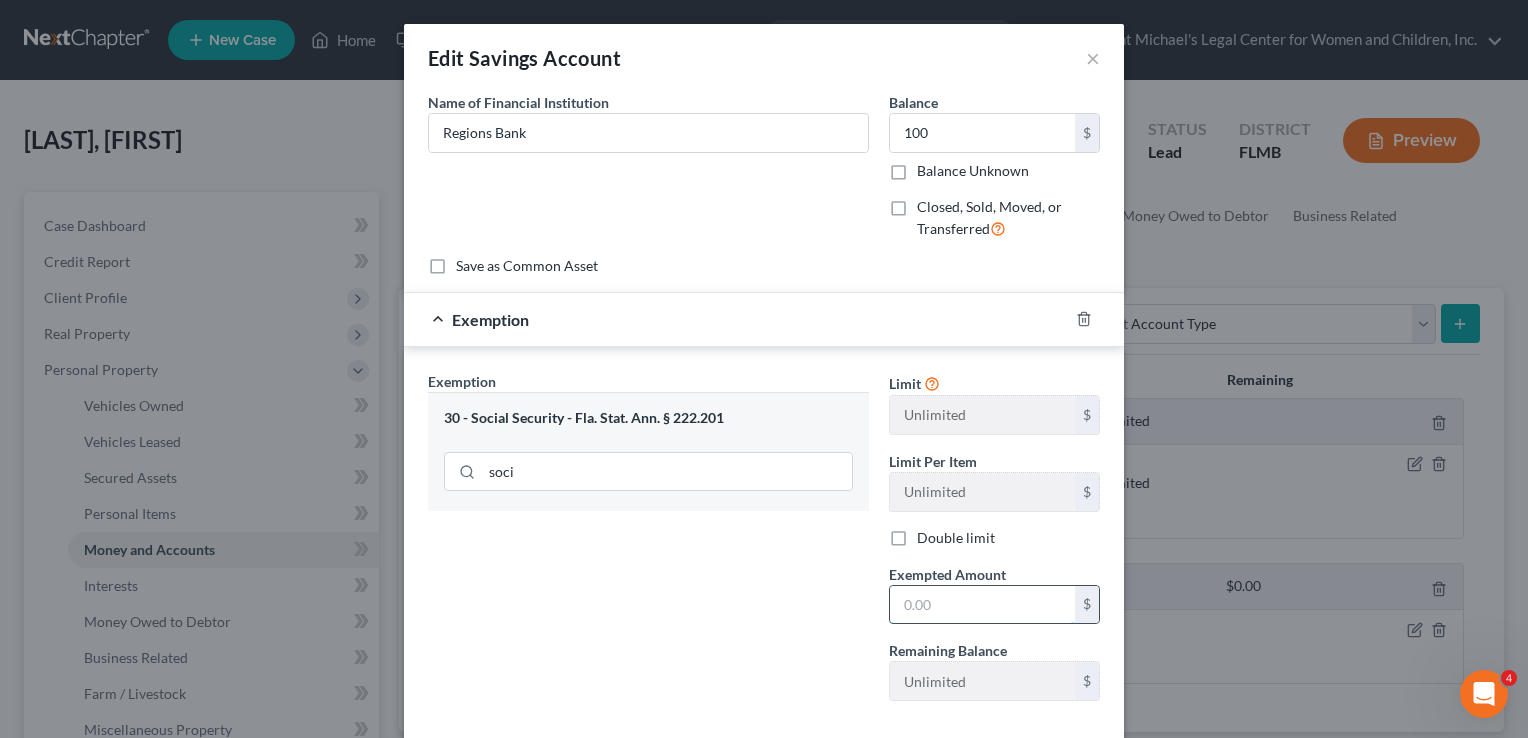 click at bounding box center (982, 605) 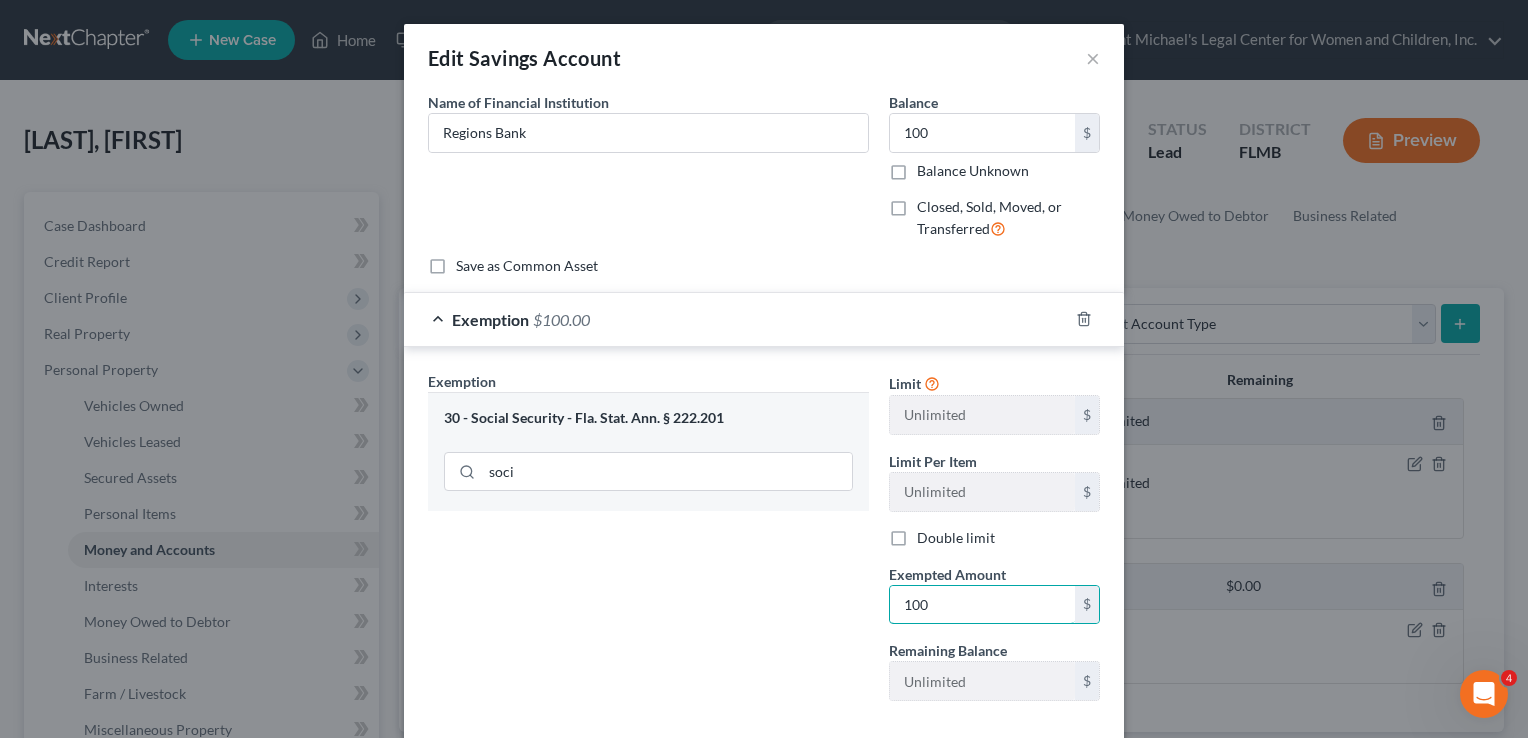 type on "100" 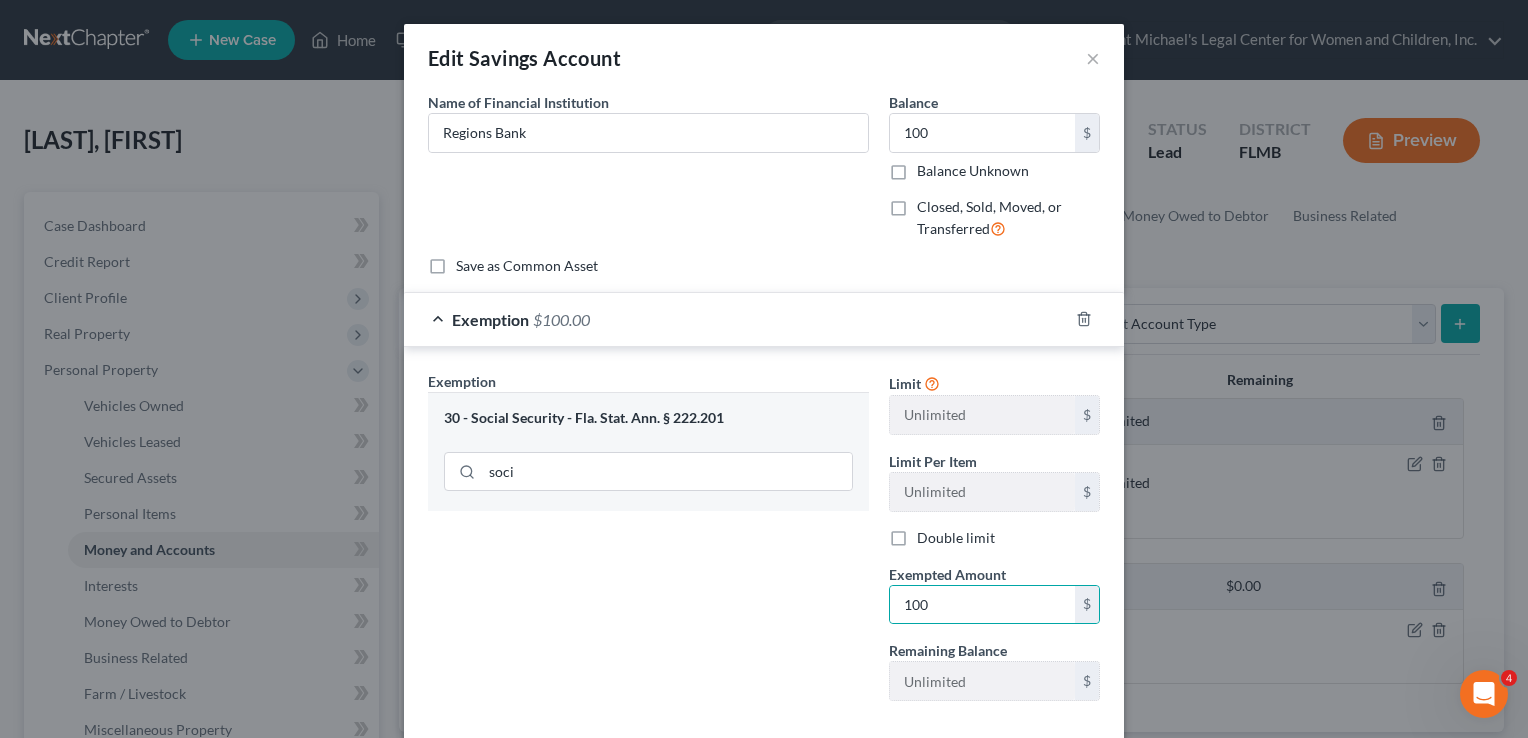 click on "Exemption Set must be selected for CA.
Exemption
*
30 - Social Security - Fla. Stat. Ann. § 222.201         soci" at bounding box center [648, 544] 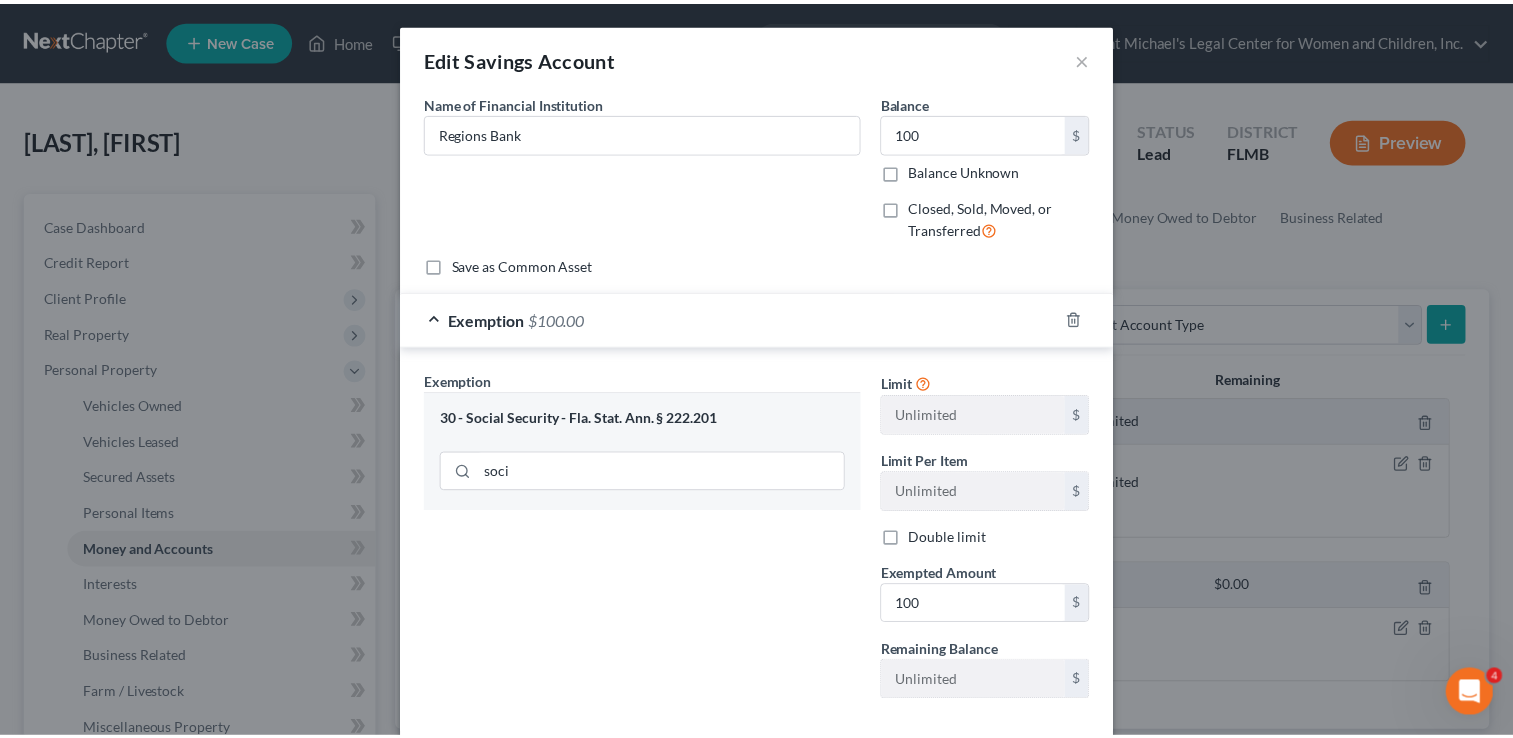 scroll, scrollTop: 103, scrollLeft: 0, axis: vertical 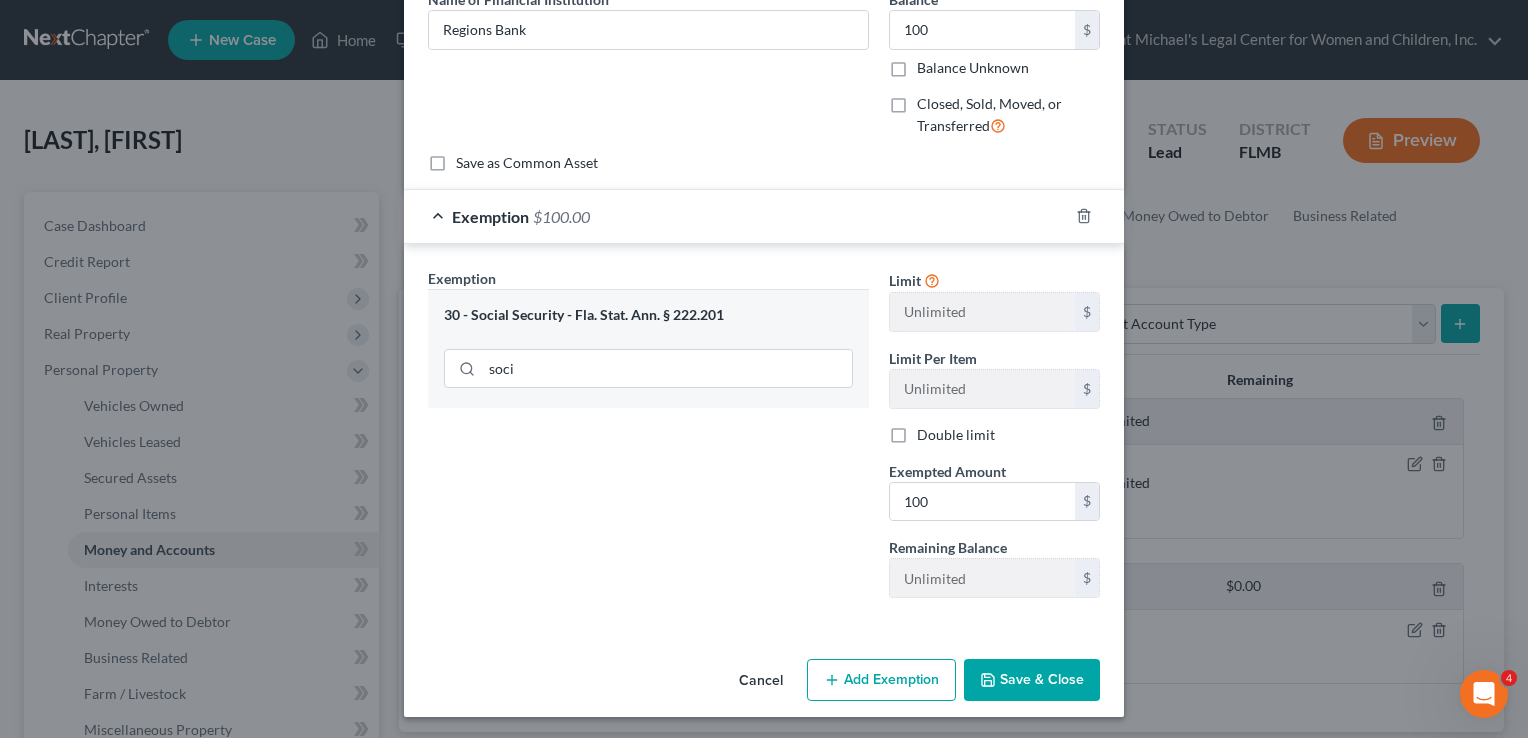 click on "Save & Close" at bounding box center (1032, 680) 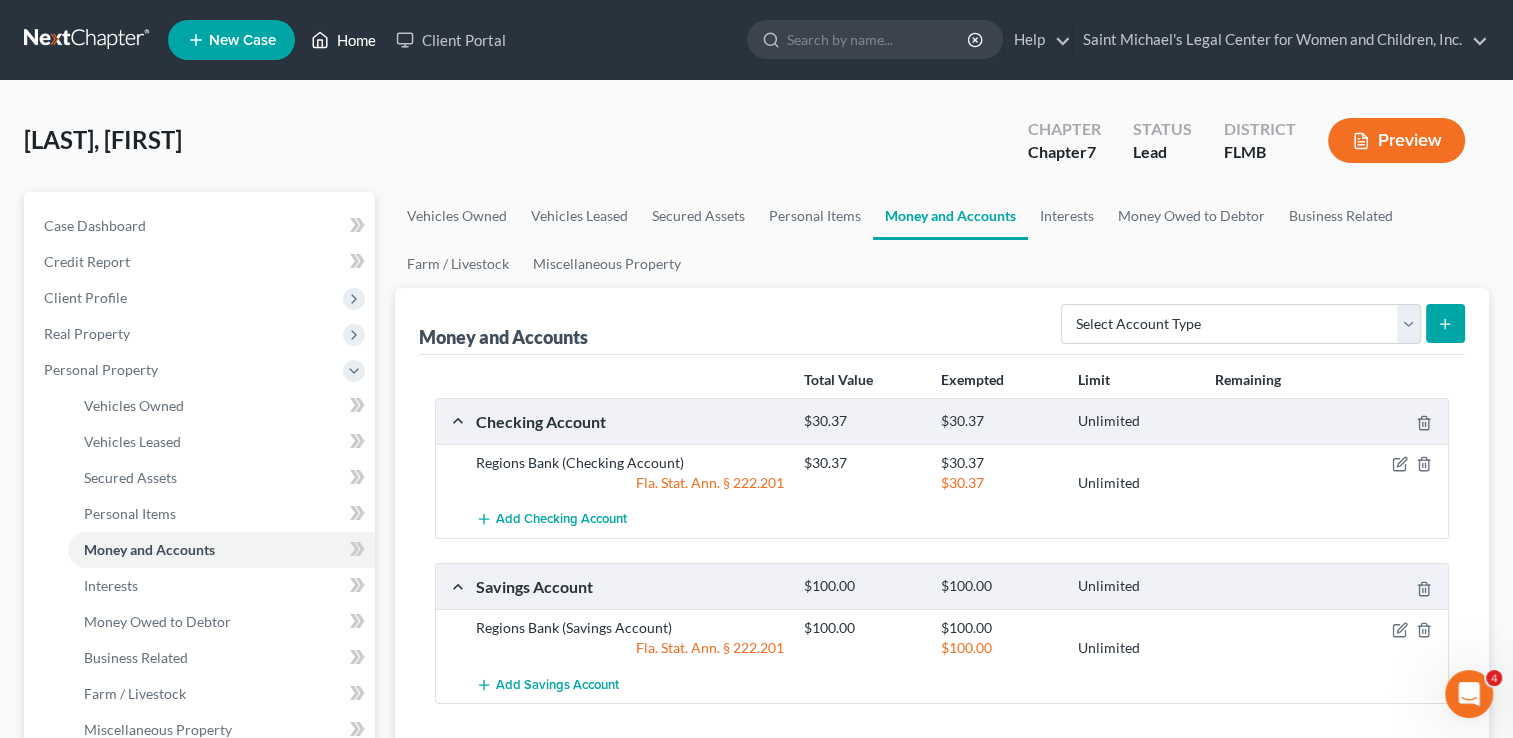 click on "Home" at bounding box center (343, 40) 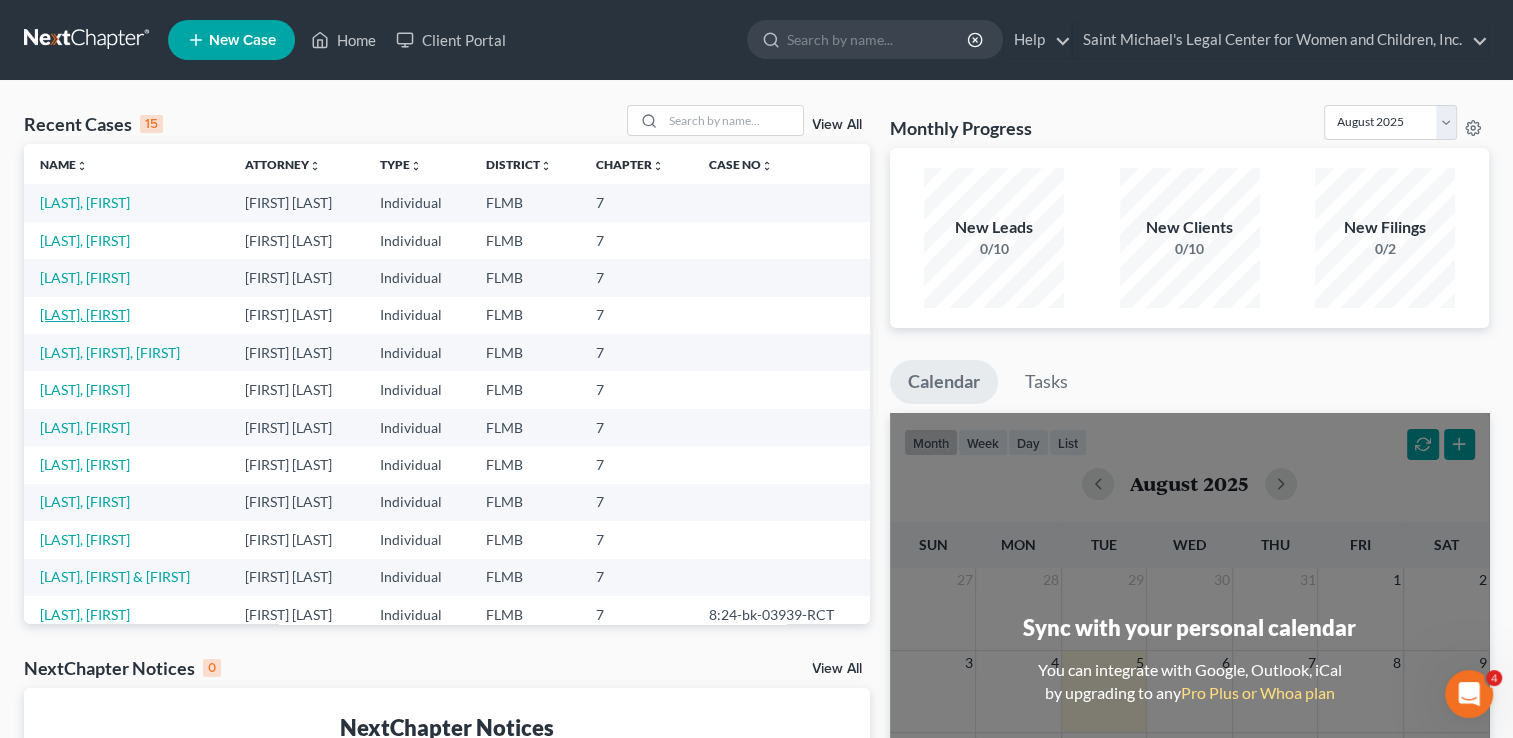 click on "[LAST], [FIRST]" at bounding box center [85, 314] 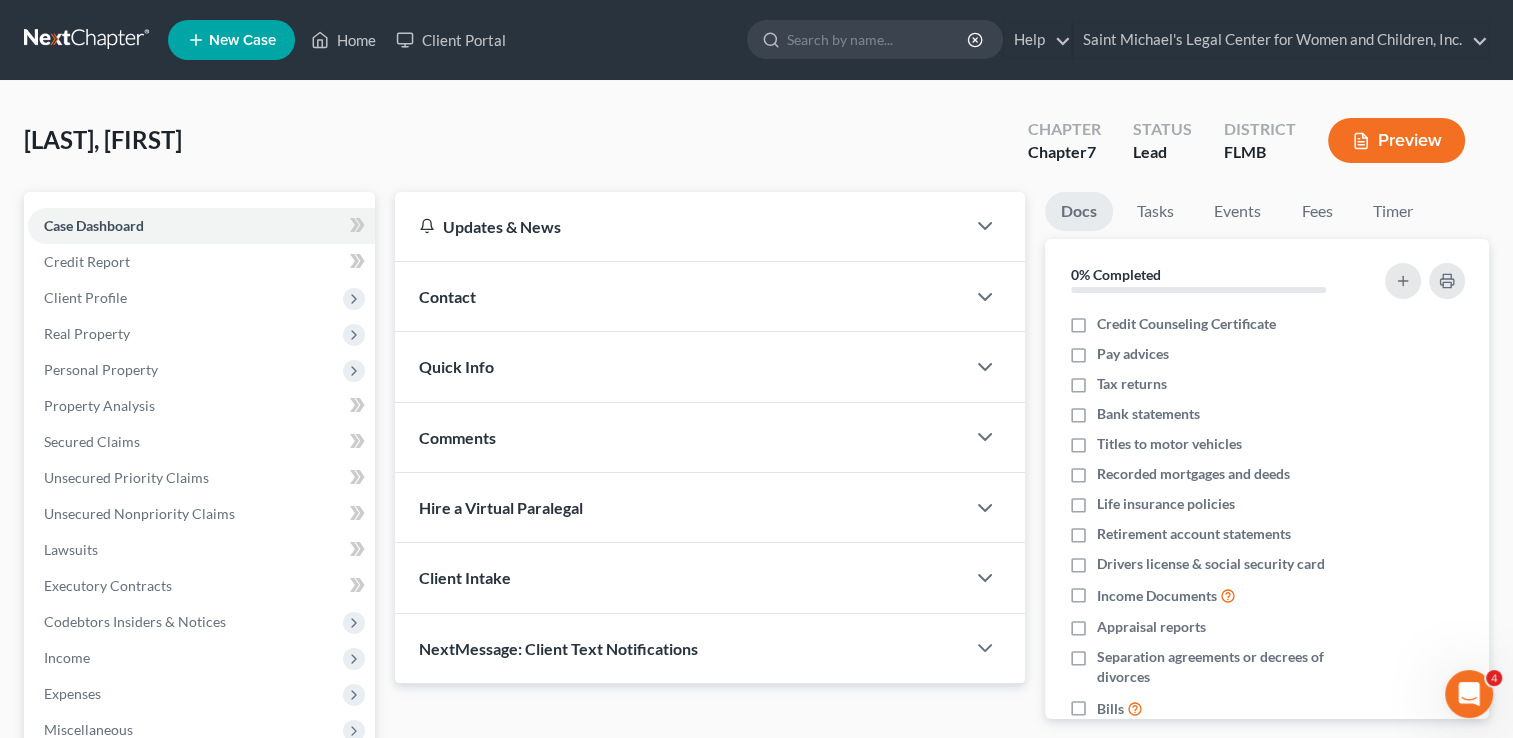click on "Client Profile" at bounding box center (201, 298) 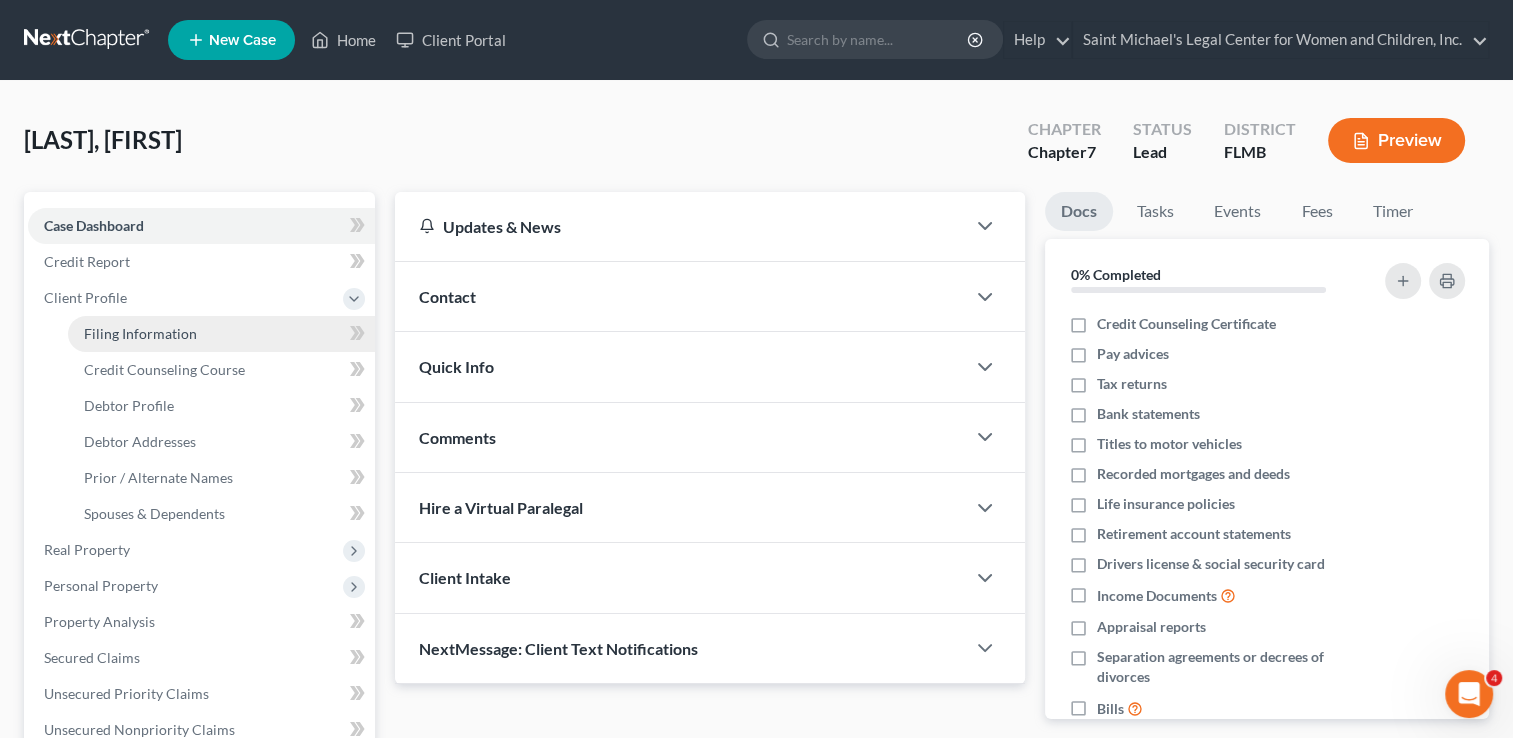 click on "Filing Information" at bounding box center [140, 333] 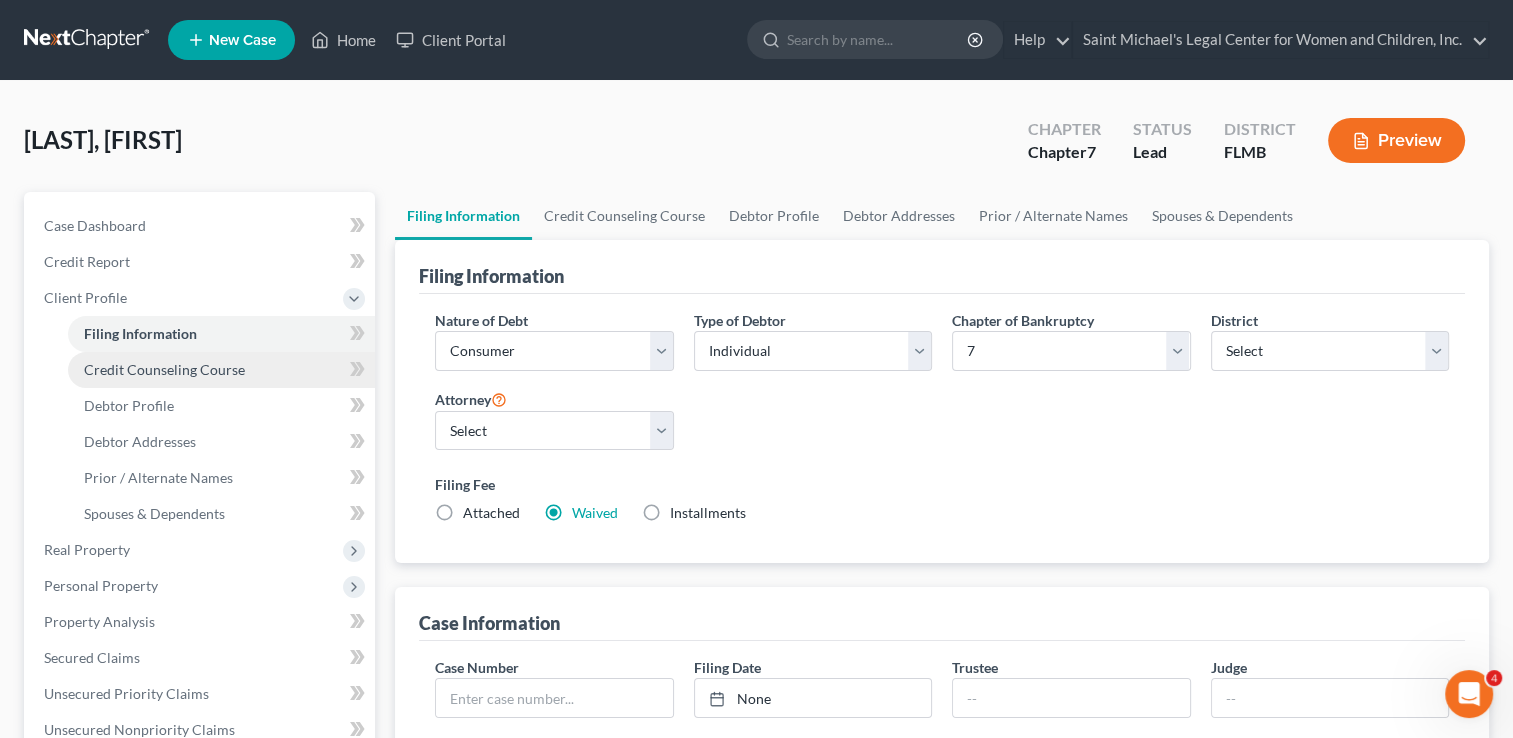click on "Credit Counseling Course" at bounding box center [164, 369] 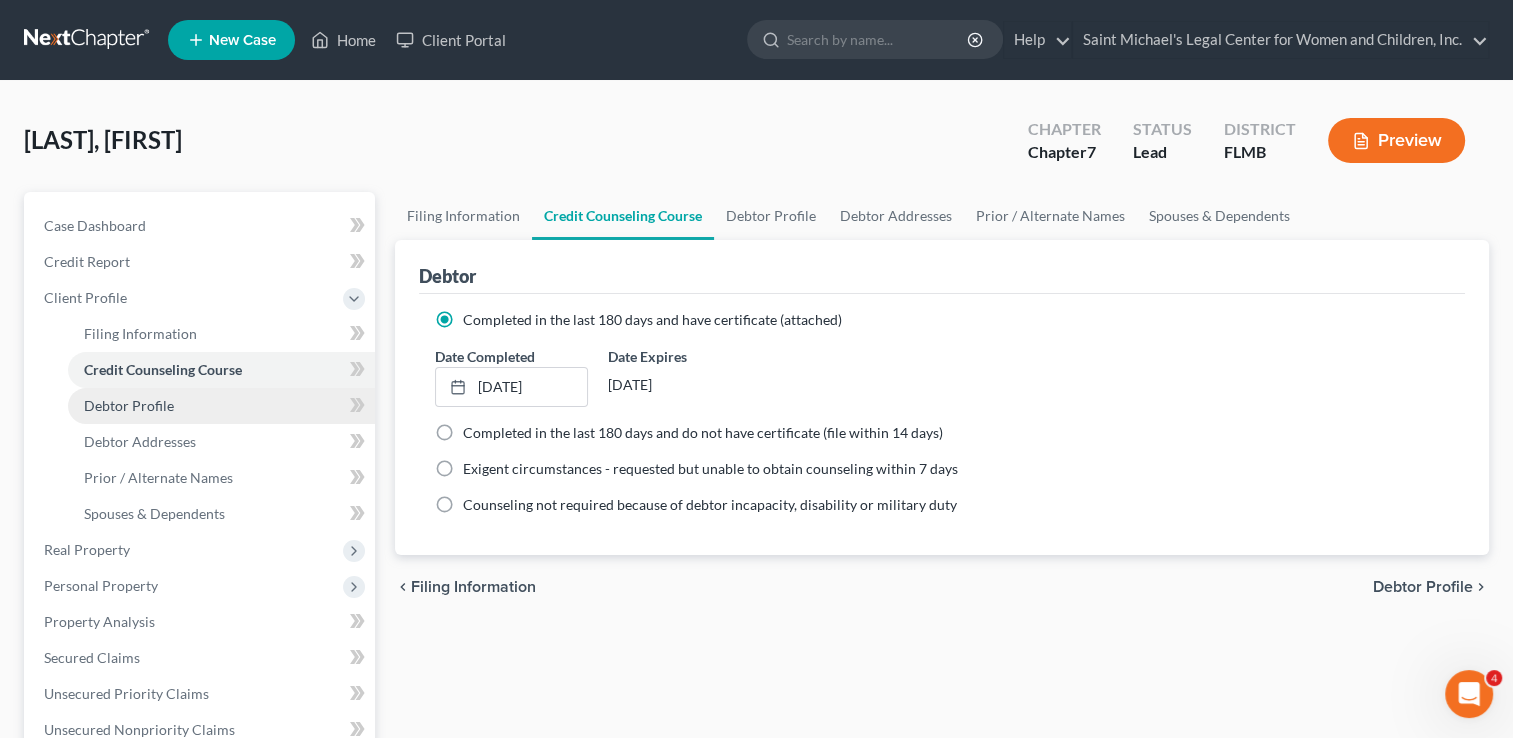 click on "Debtor Profile" at bounding box center (221, 406) 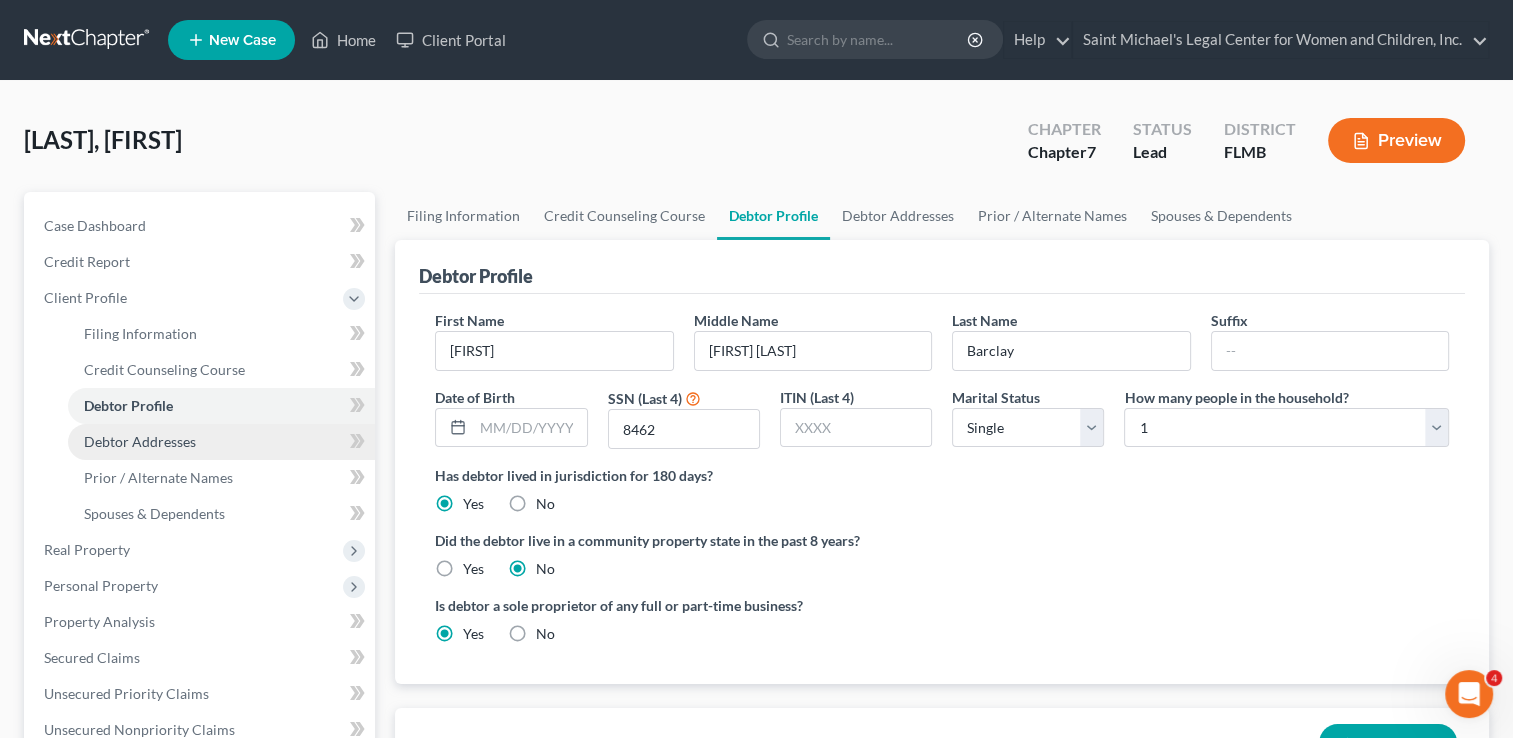 click on "Debtor Addresses" at bounding box center (140, 441) 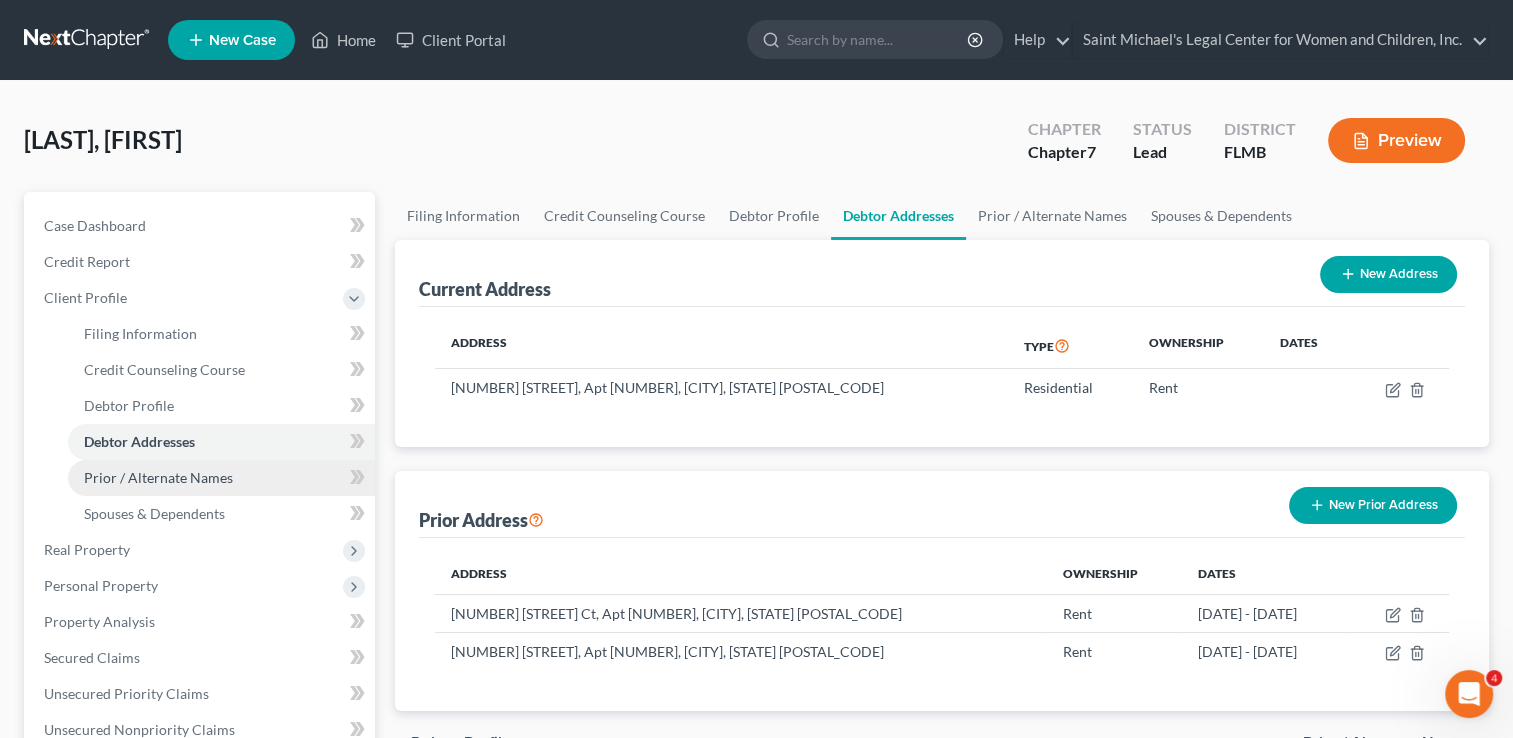 click on "Prior / Alternate Names" at bounding box center (158, 477) 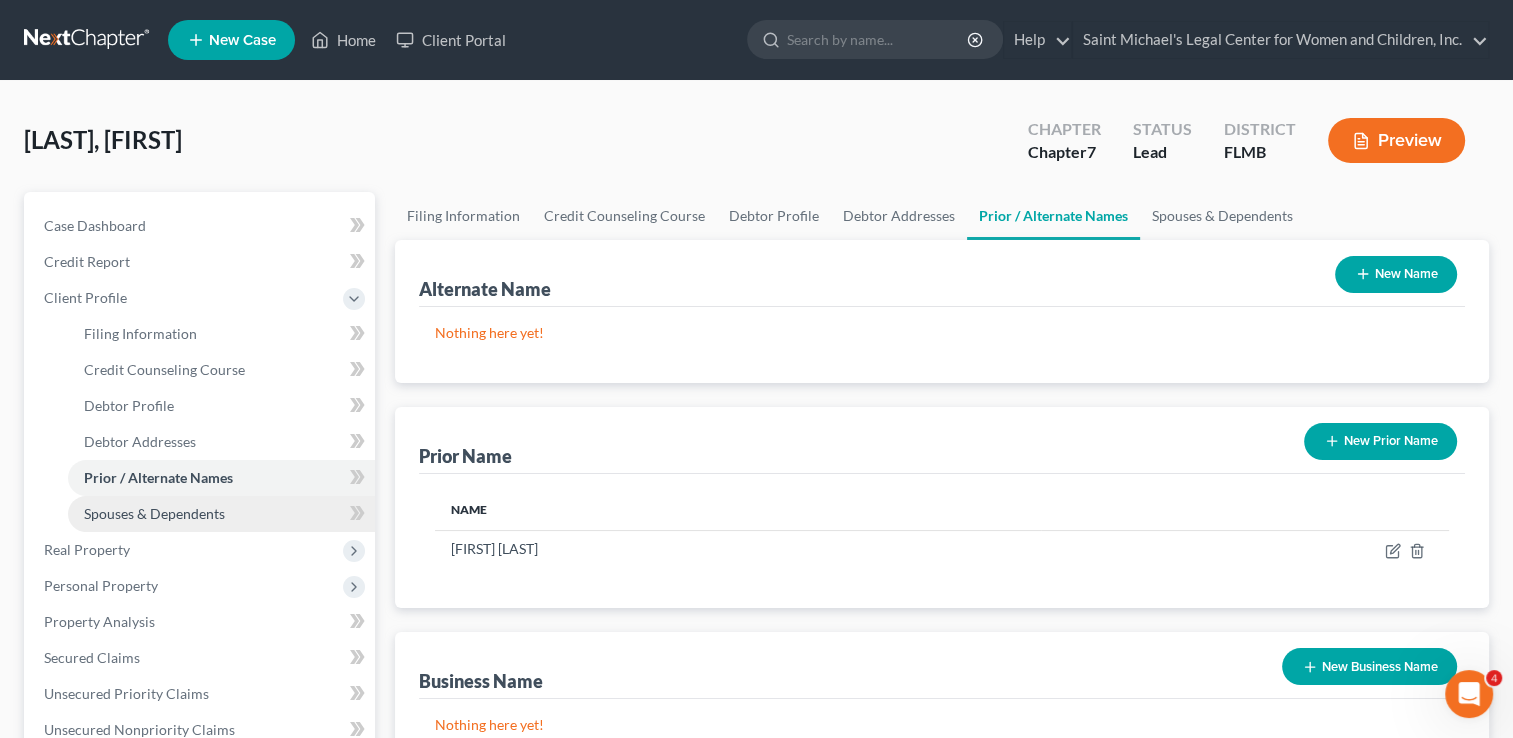 click on "Spouses & Dependents" at bounding box center [154, 513] 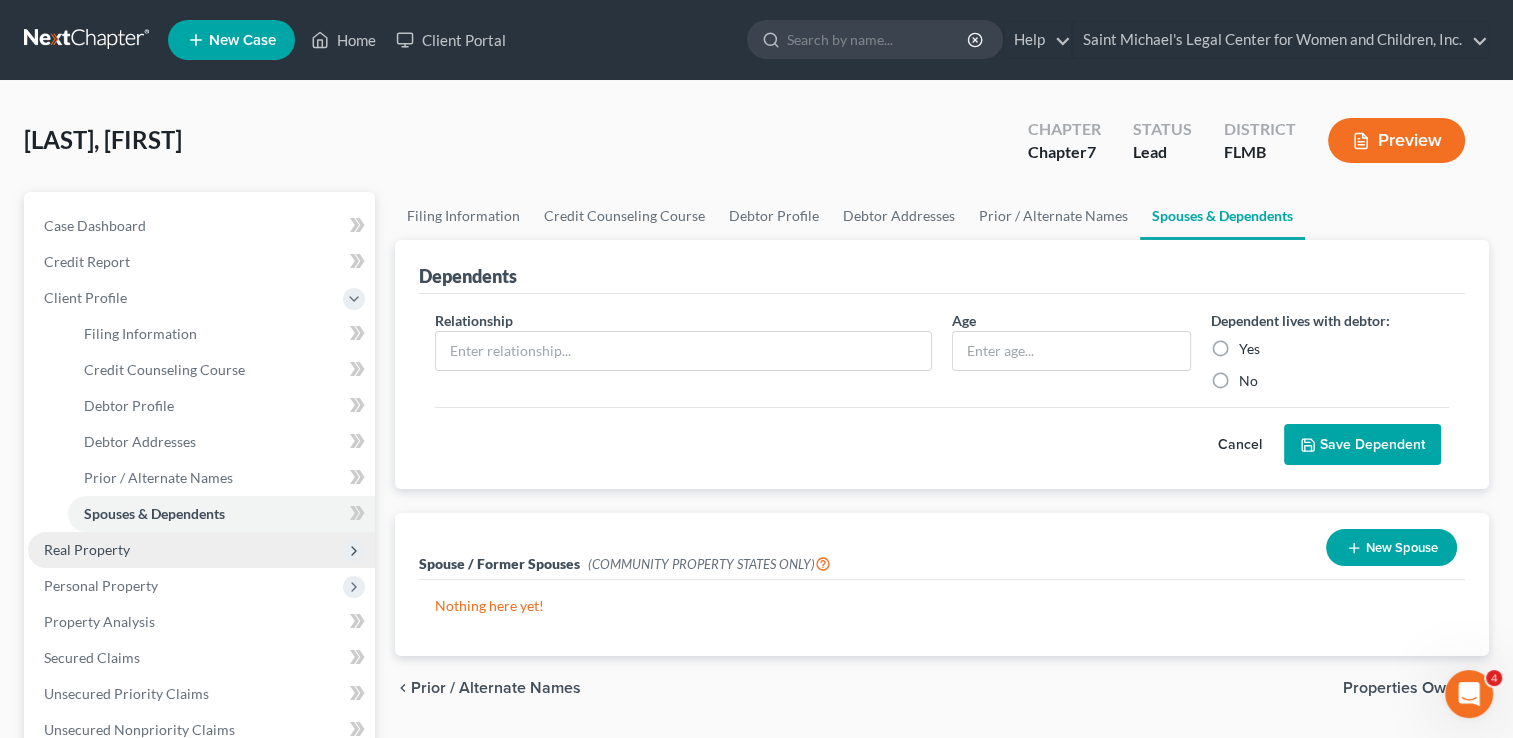 click on "Real Property" at bounding box center [201, 550] 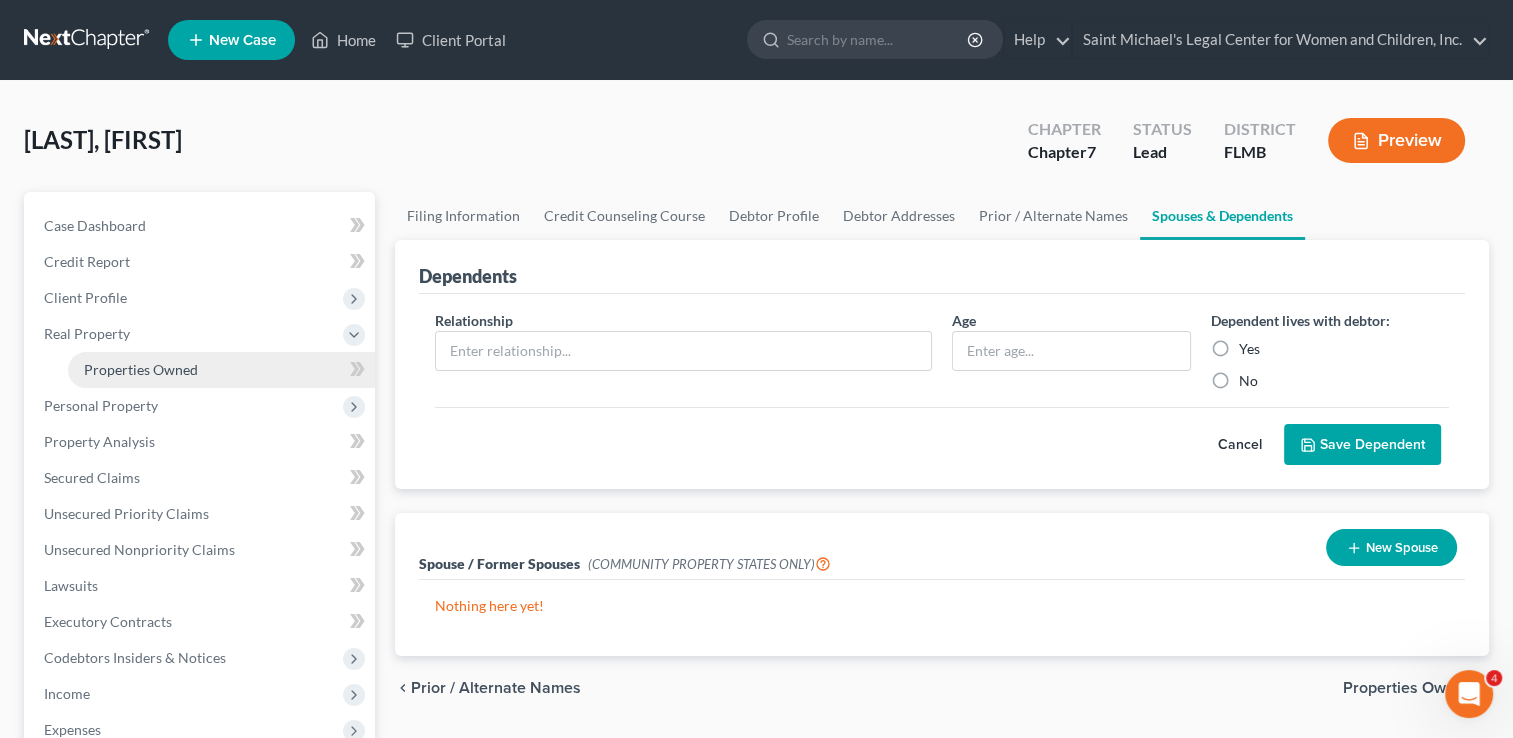 click on "Properties Owned" at bounding box center [141, 369] 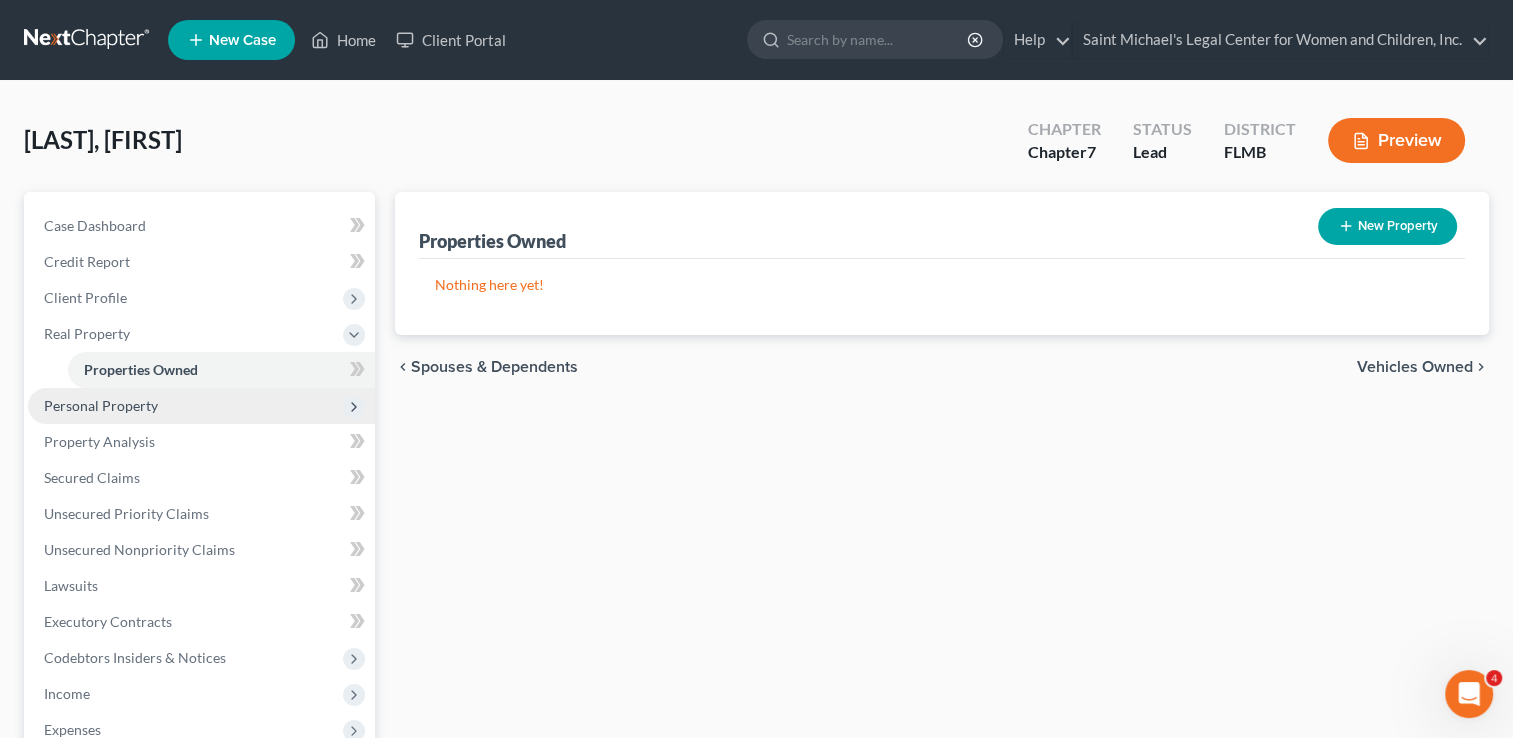 click on "Personal Property" at bounding box center (201, 406) 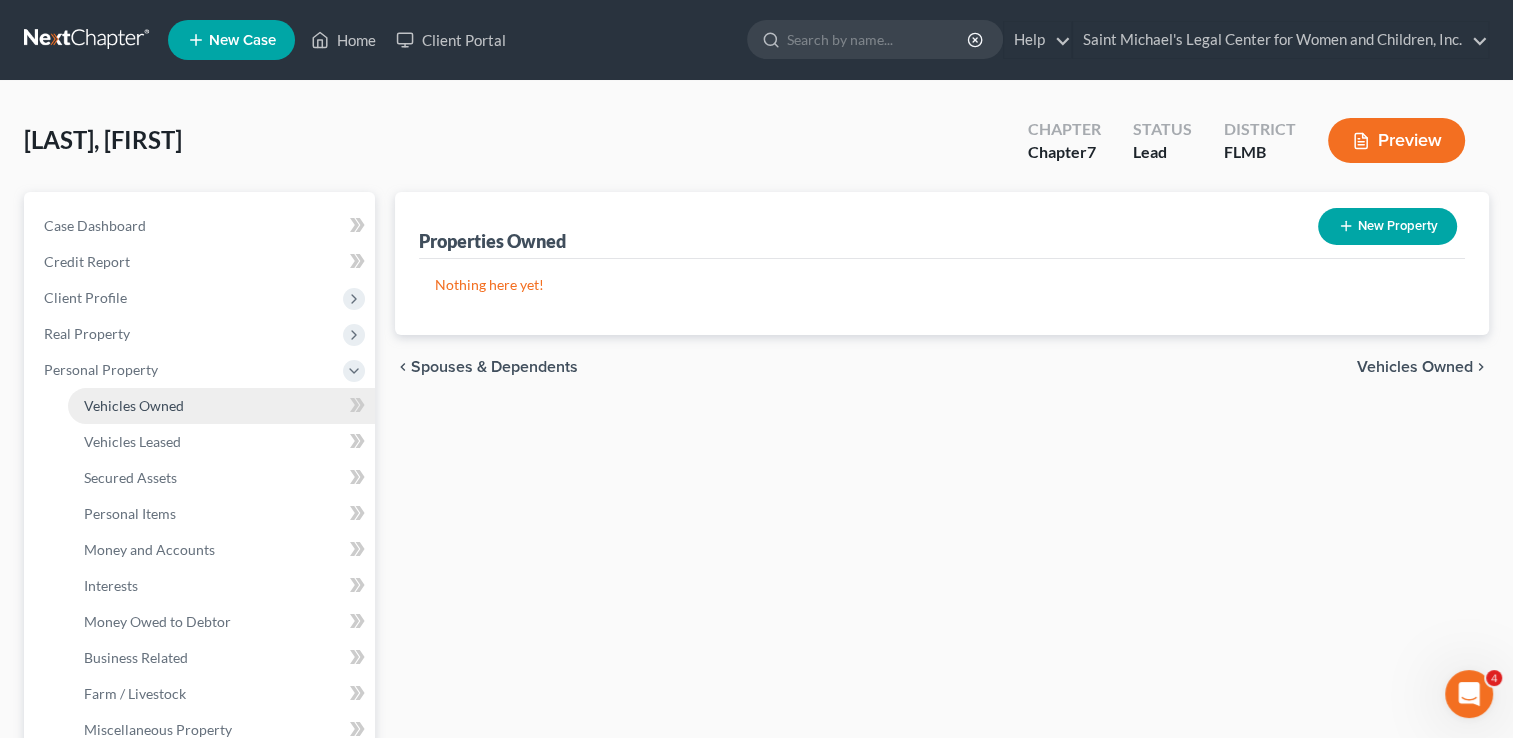 click on "Vehicles Owned" at bounding box center (134, 405) 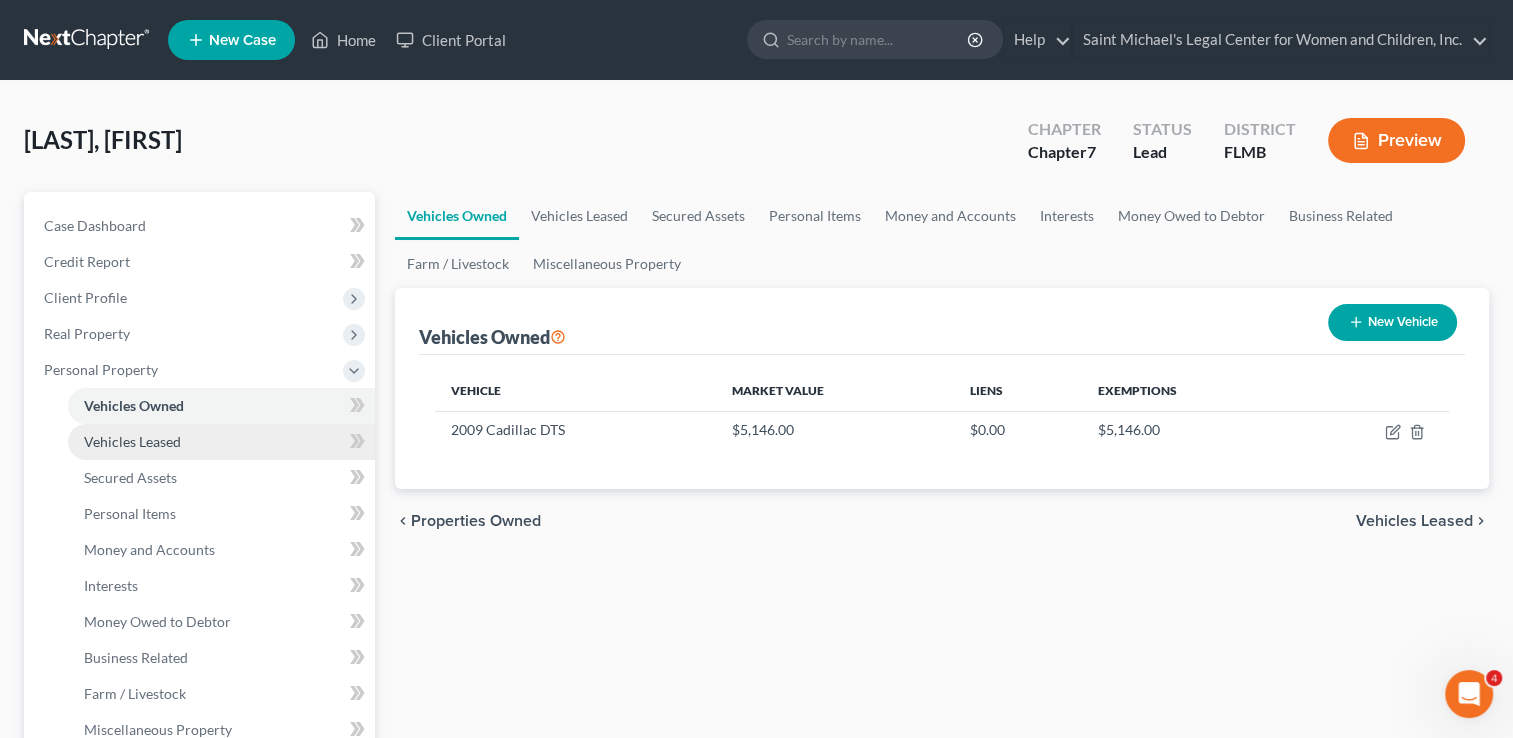 click on "Vehicles Leased" at bounding box center (132, 441) 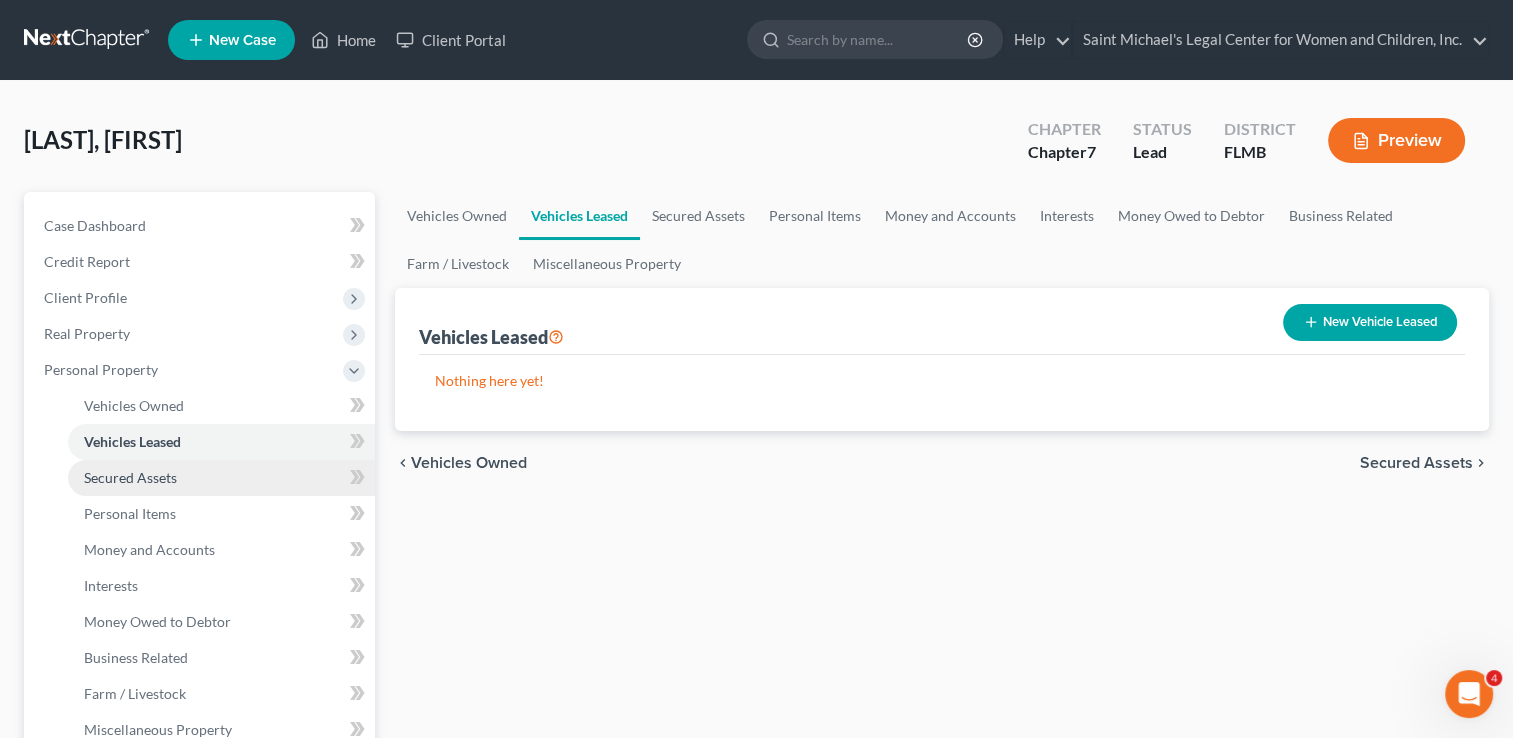 click on "Secured Assets" at bounding box center (130, 477) 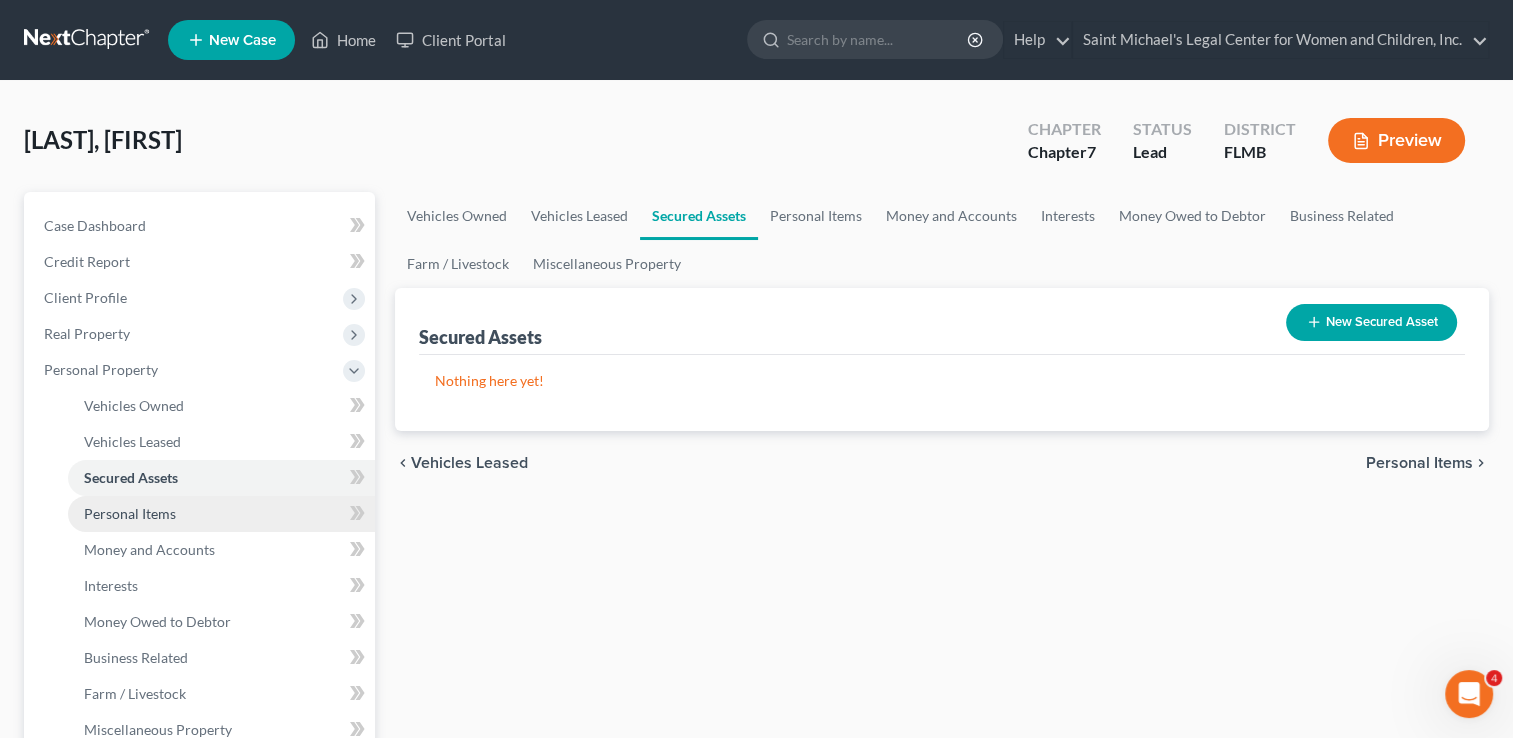 click on "Personal Items" at bounding box center (130, 513) 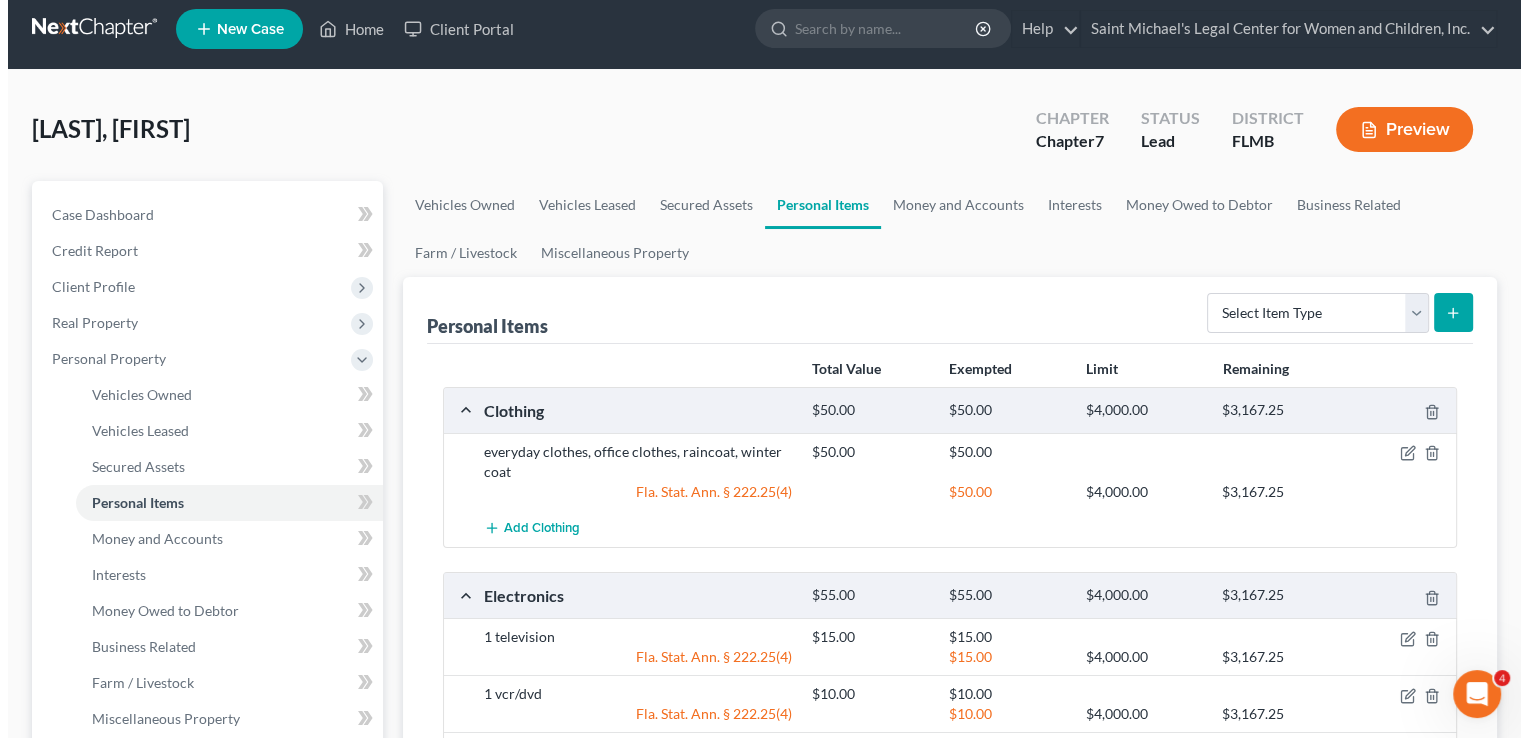 scroll, scrollTop: 0, scrollLeft: 0, axis: both 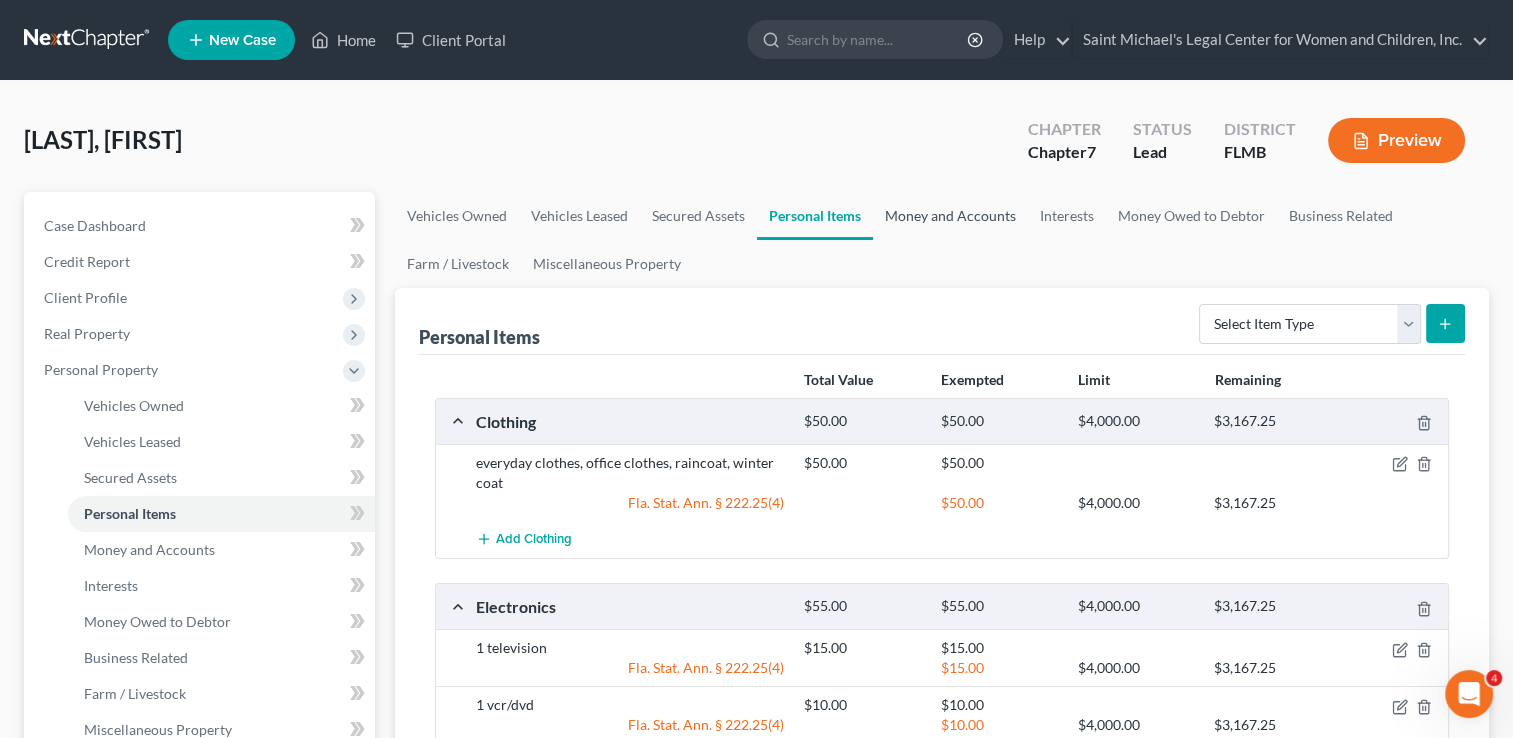 click on "Money and Accounts" at bounding box center [950, 216] 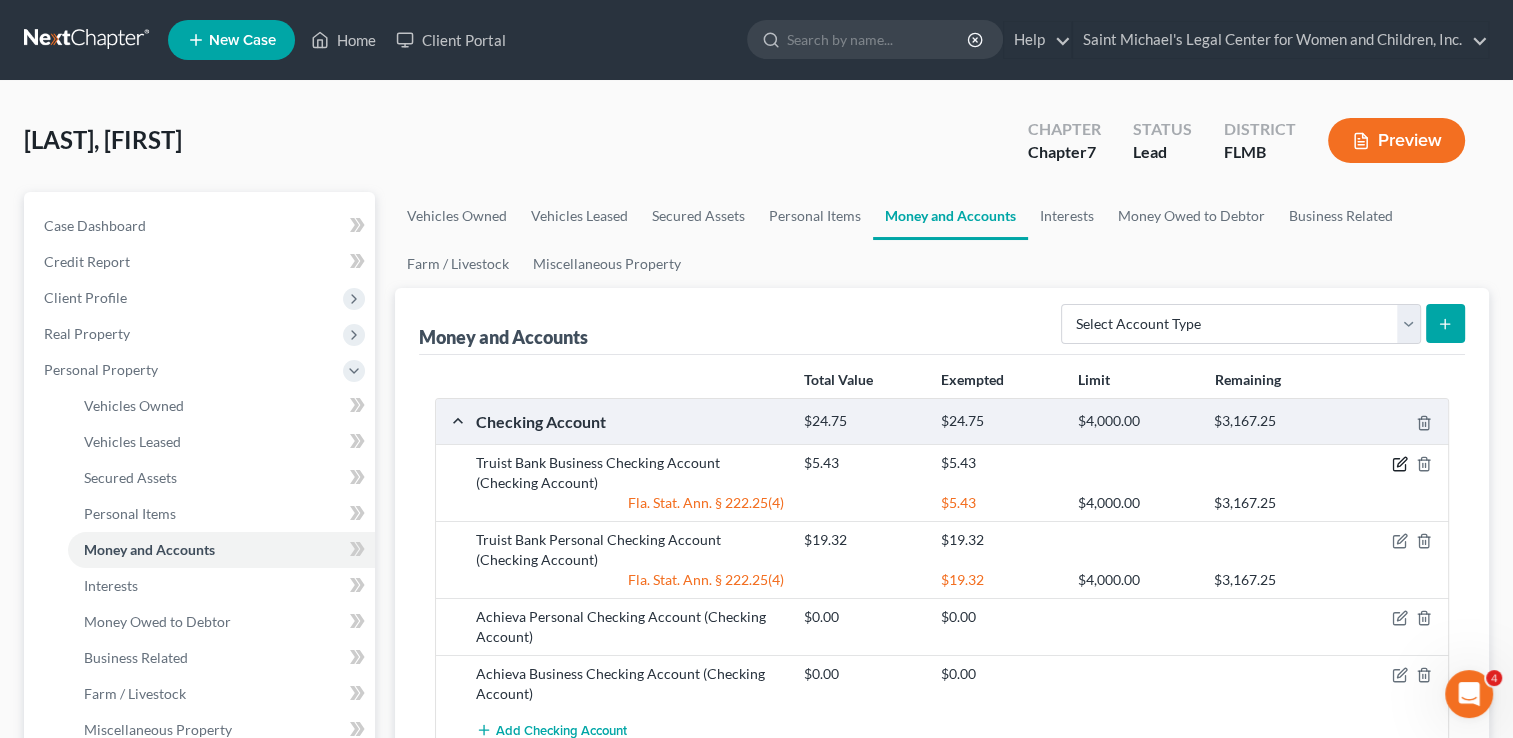 click 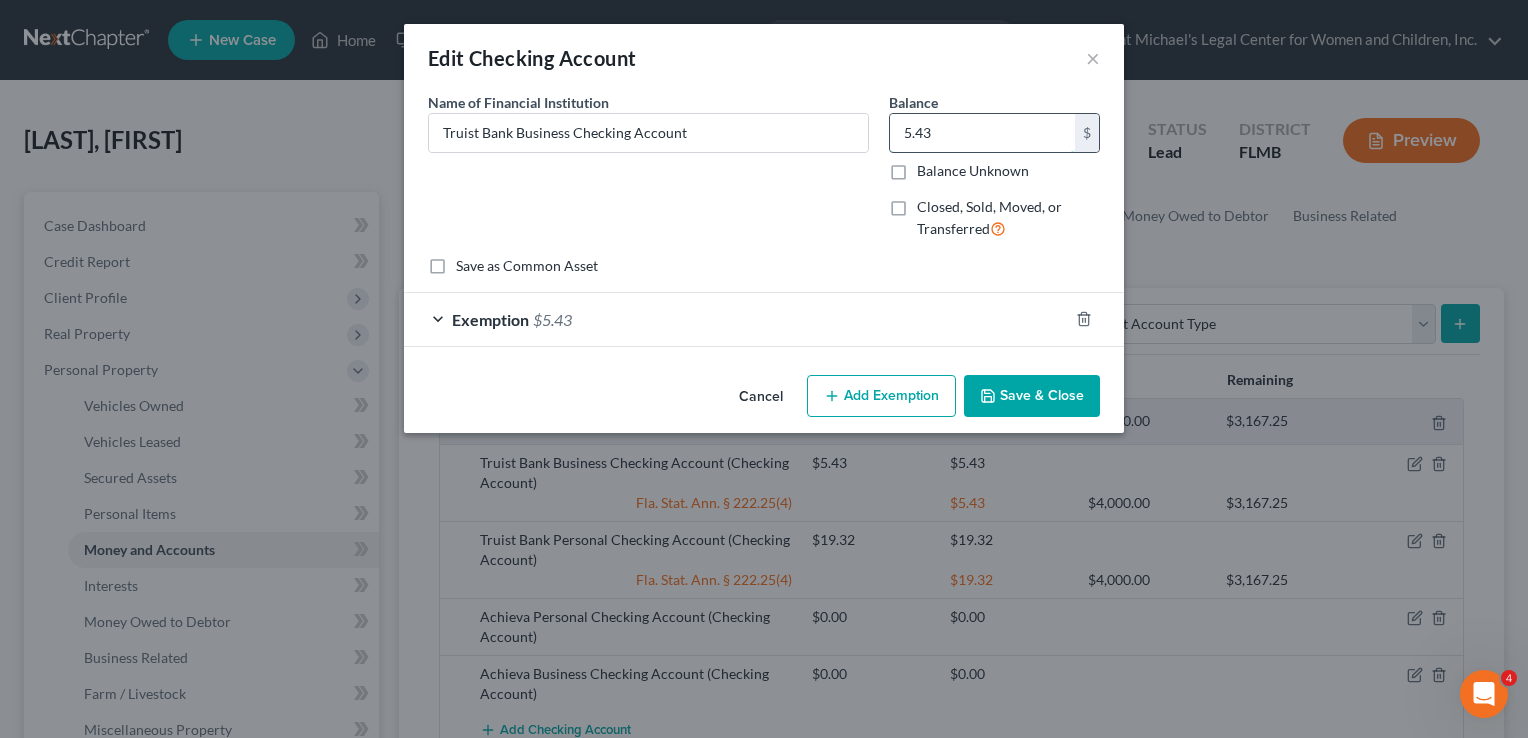 click on "5.43" at bounding box center (982, 133) 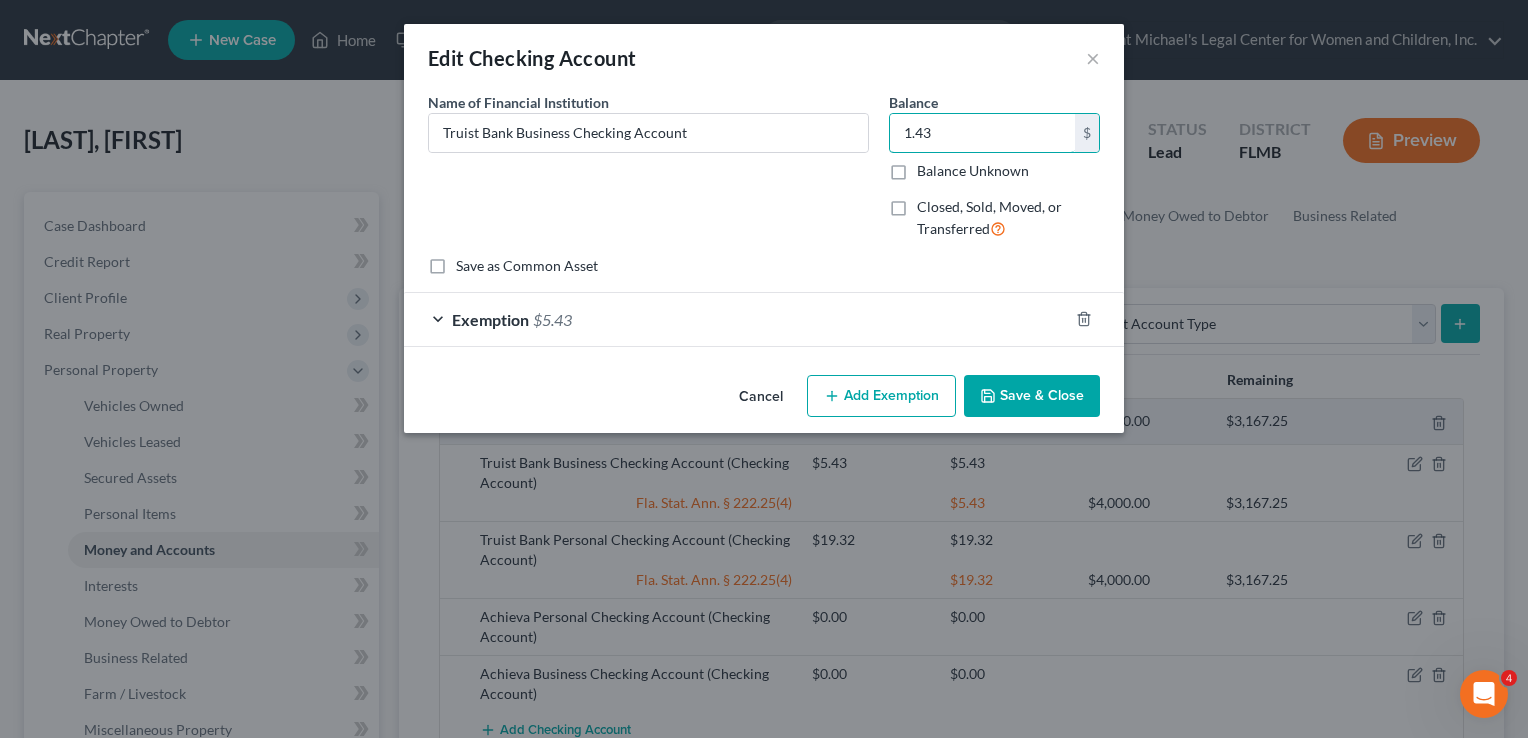 type on "1.43" 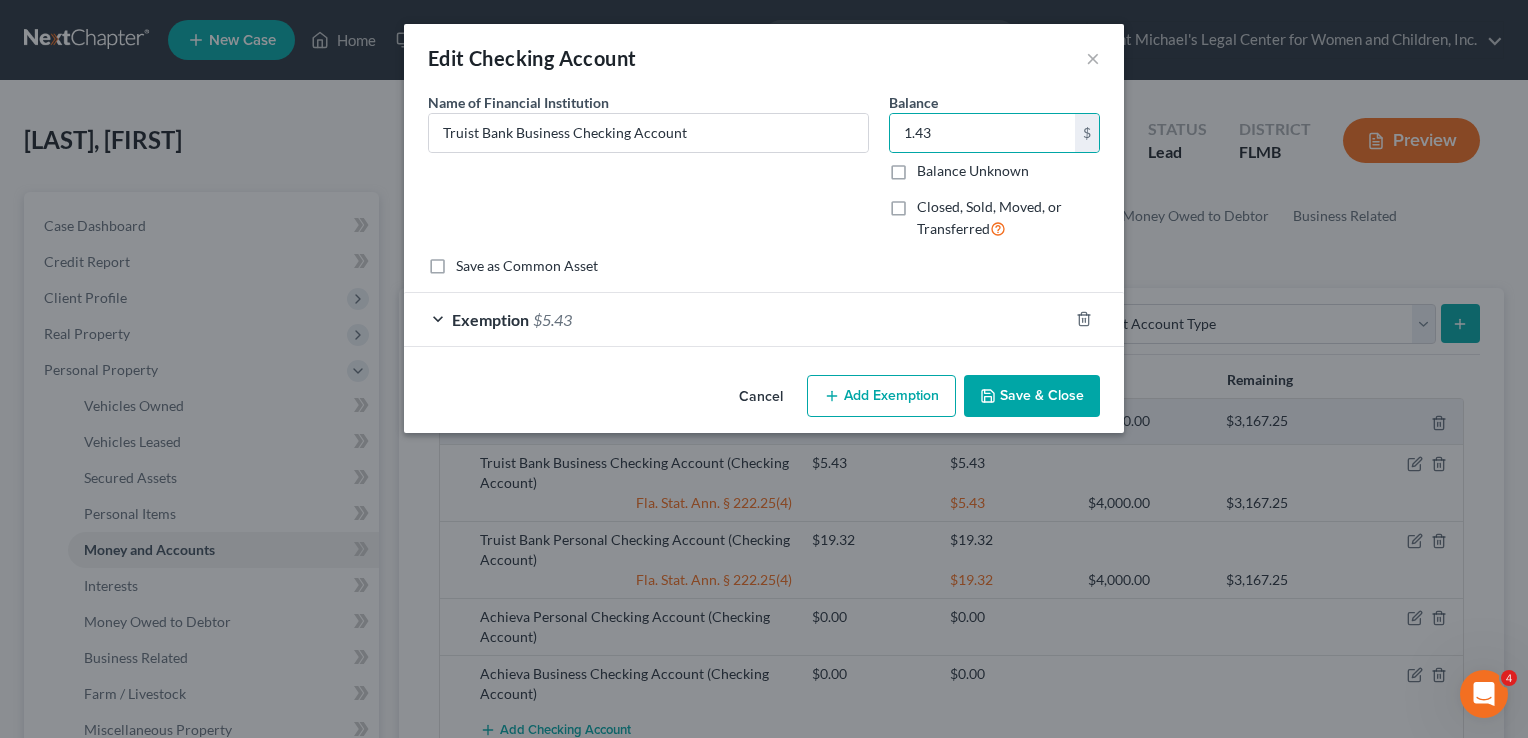 click on "Exemption $5.43" at bounding box center (736, 319) 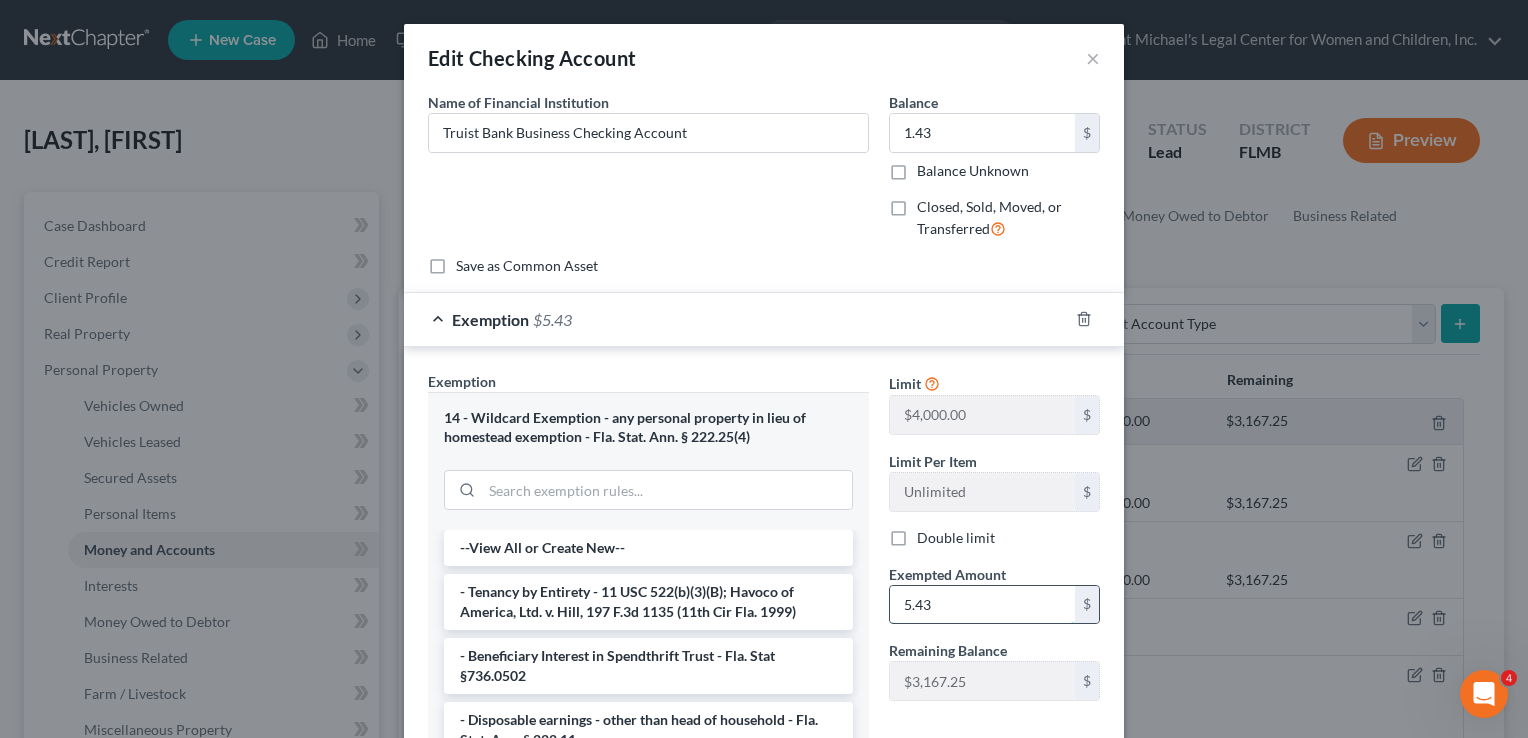 click on "5.43" at bounding box center (982, 605) 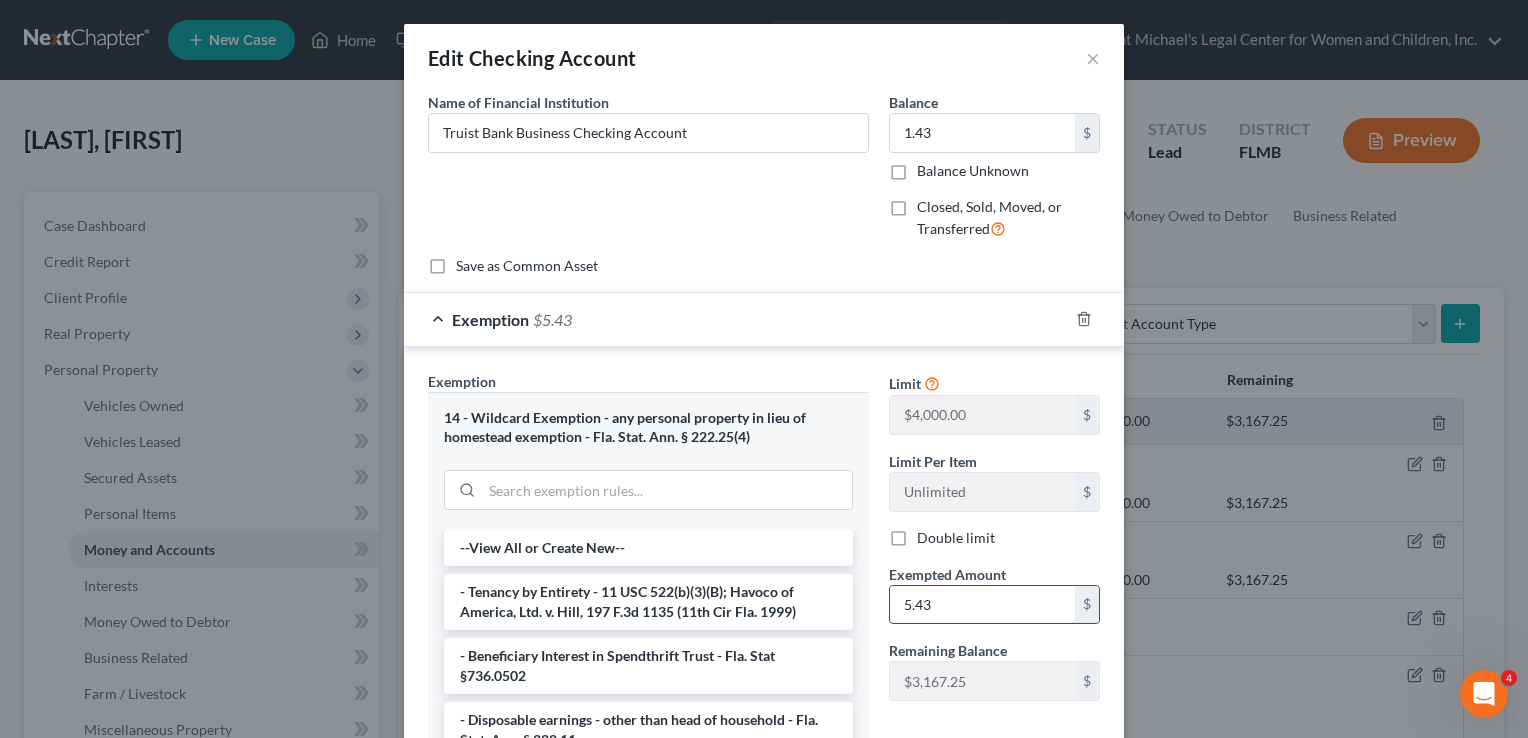 click on "5.43" at bounding box center [982, 605] 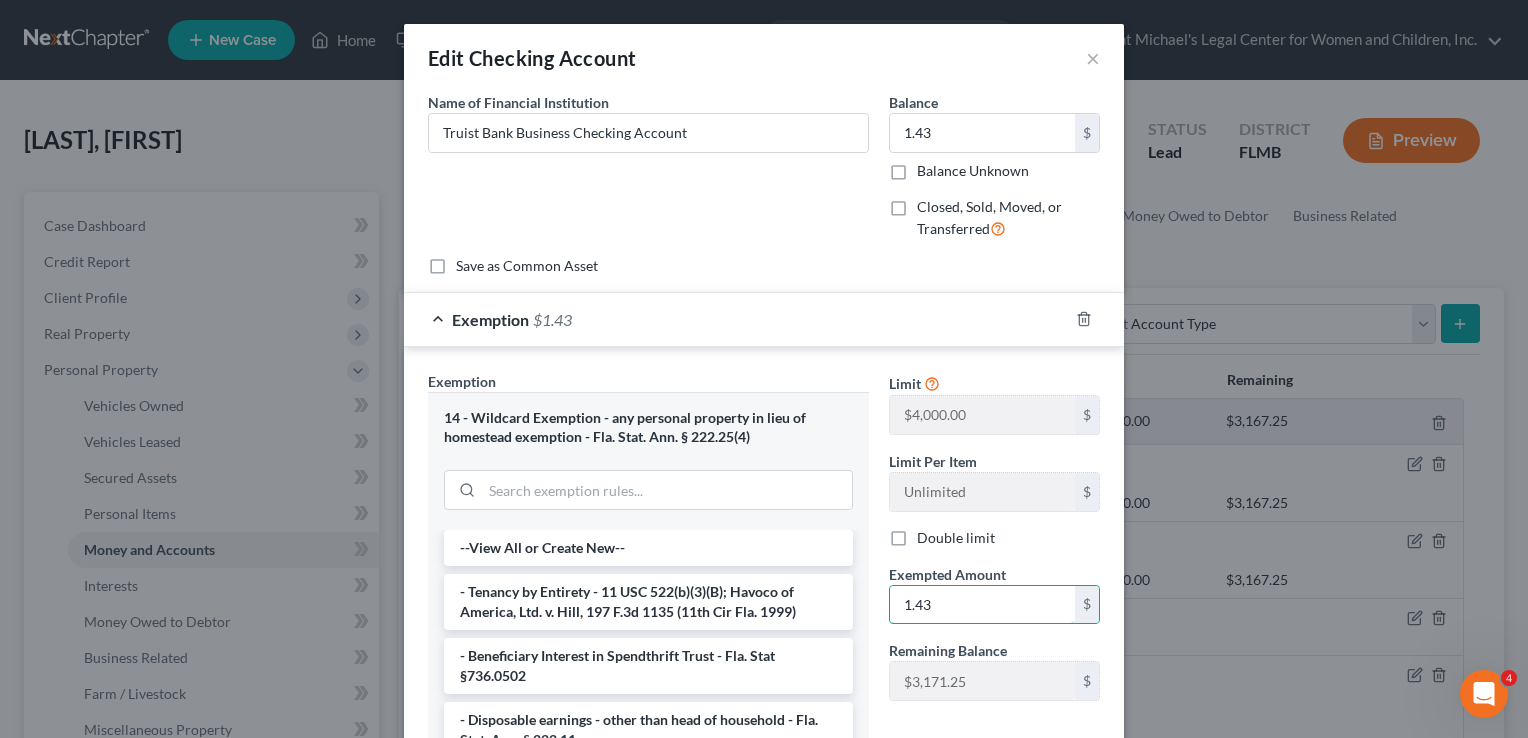 type on "1.43" 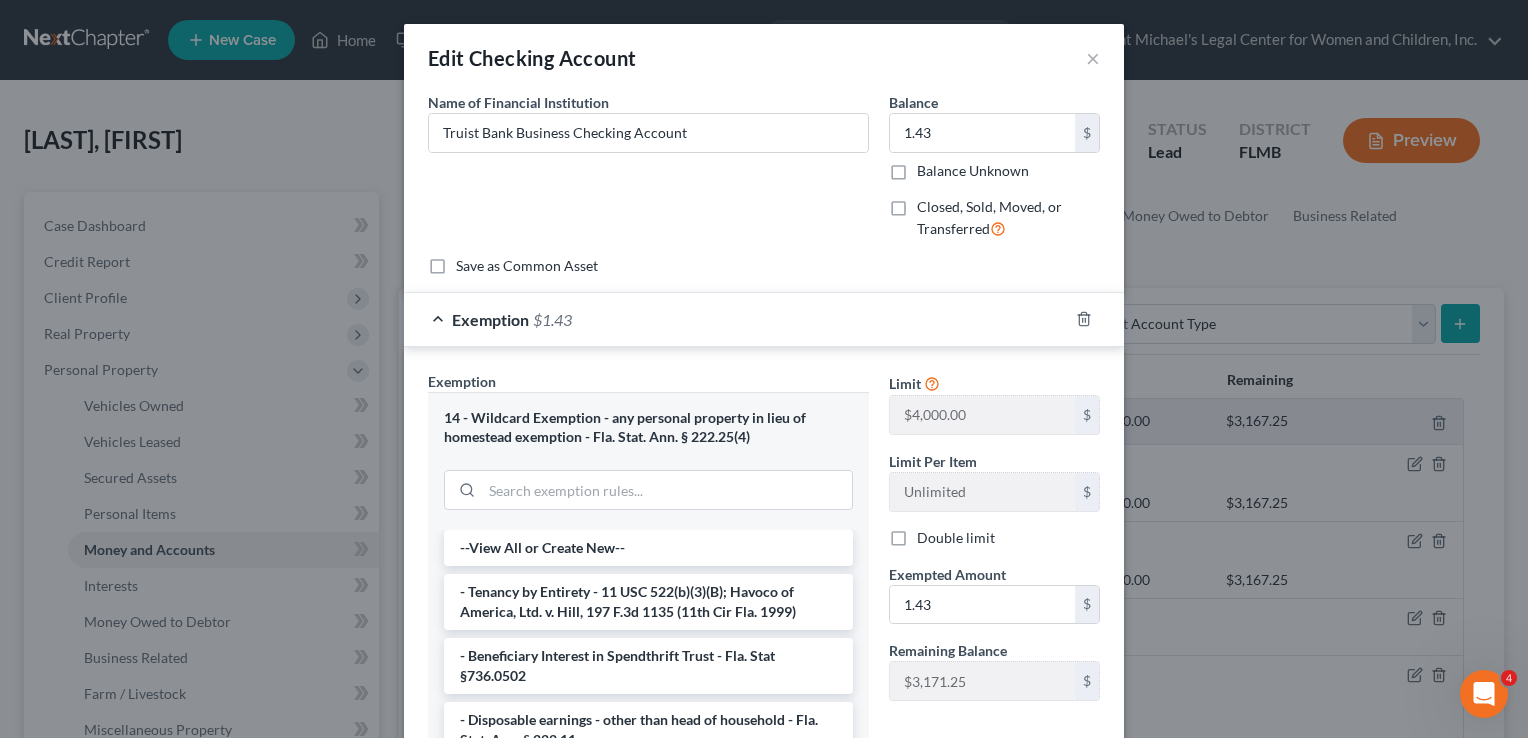 scroll, scrollTop: 252, scrollLeft: 0, axis: vertical 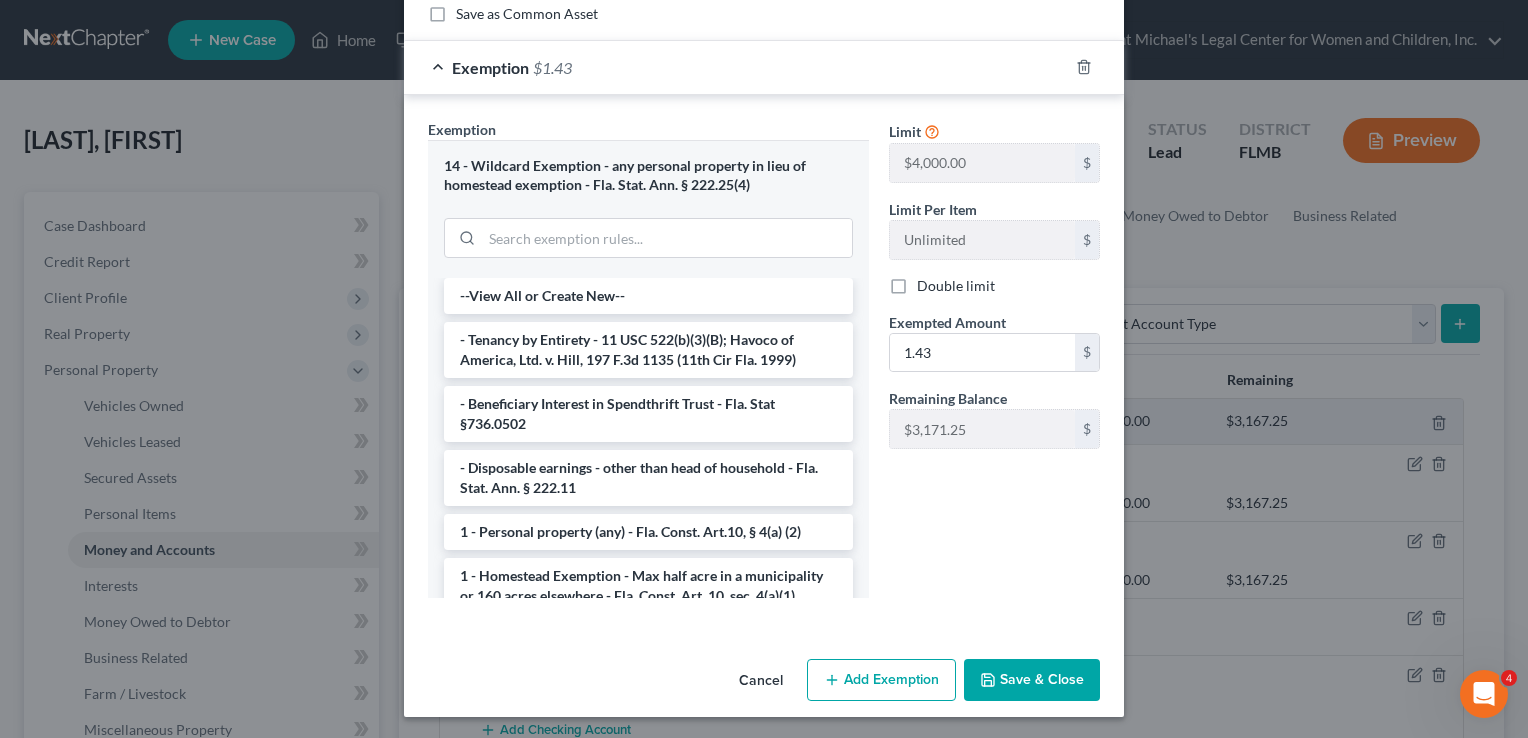 click on "Save & Close" at bounding box center (1032, 680) 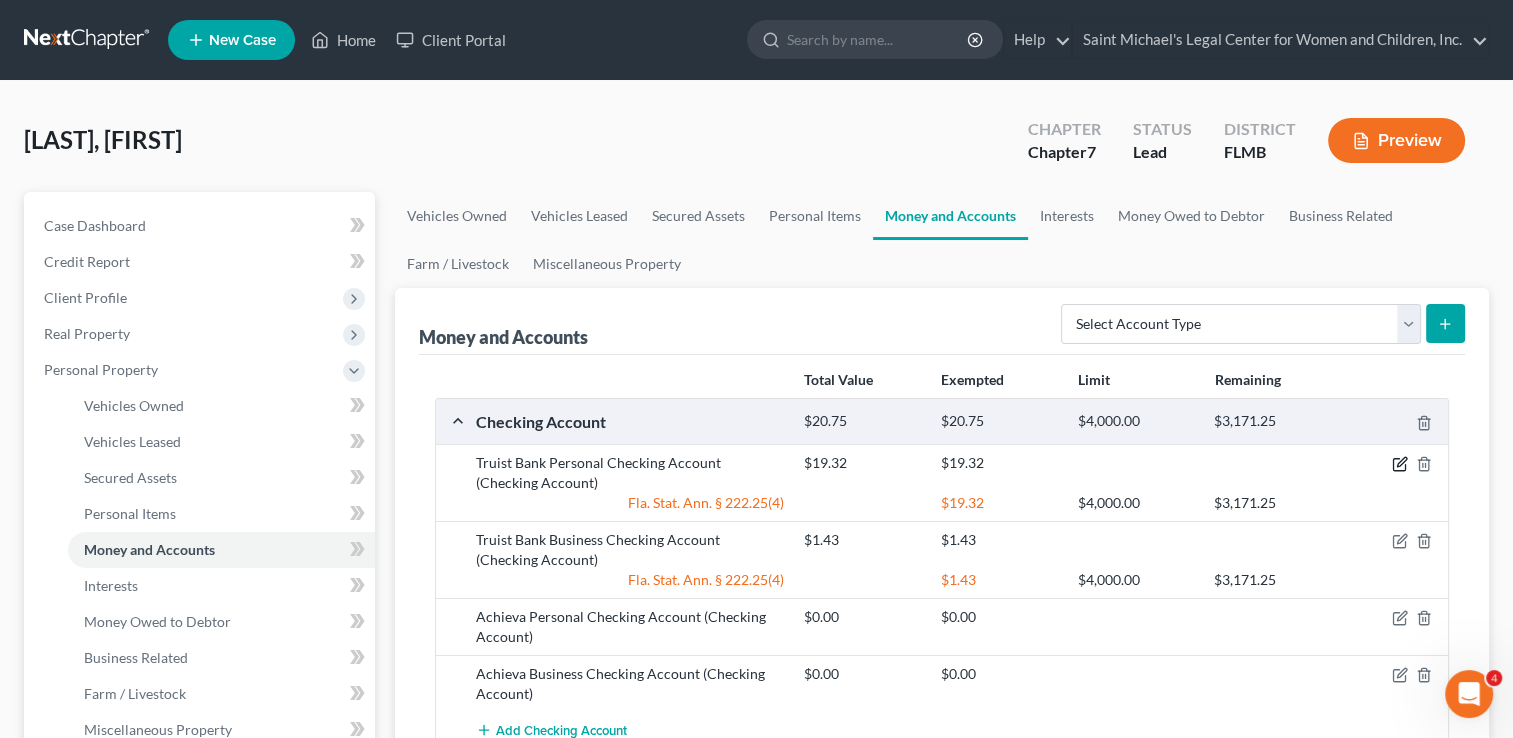 click 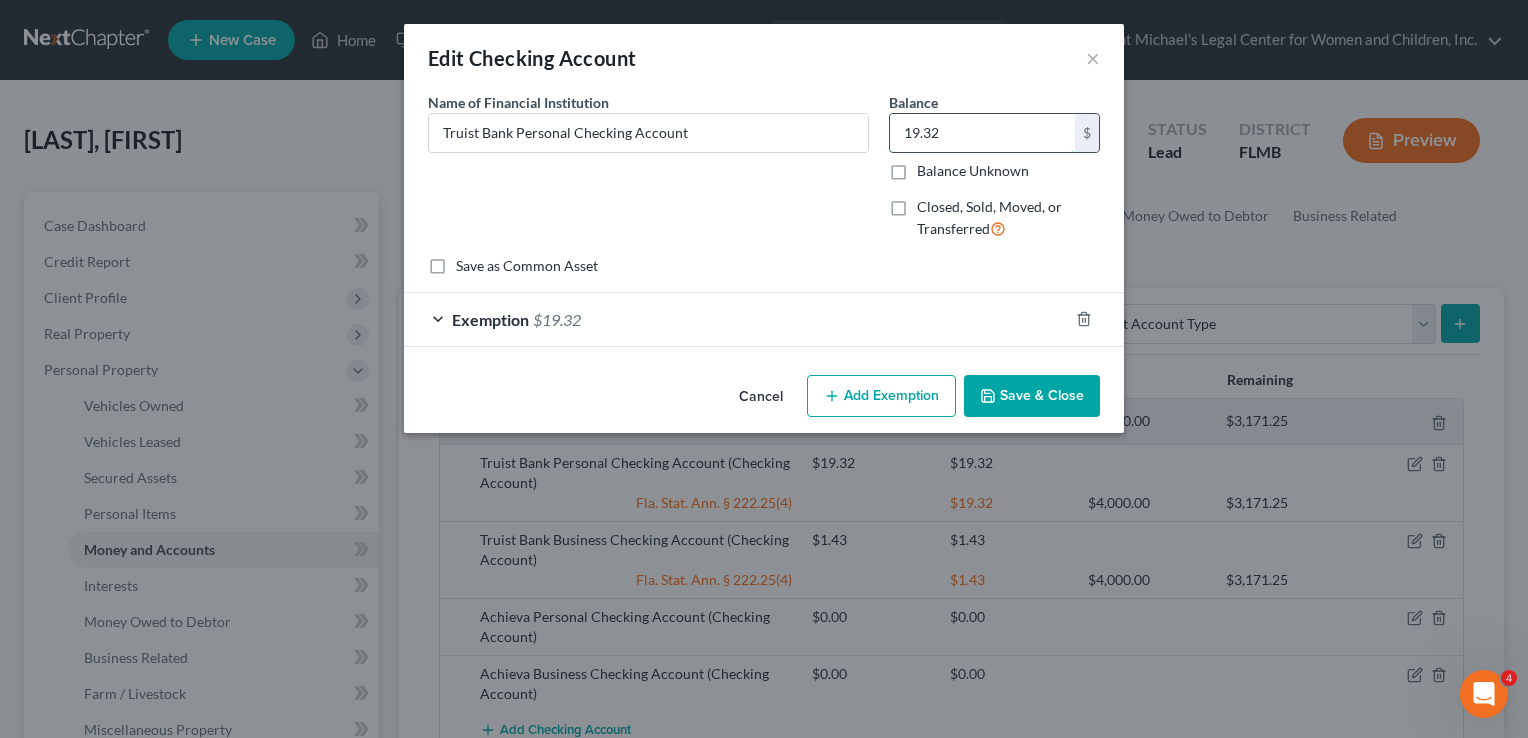 click on "19.32" at bounding box center (982, 133) 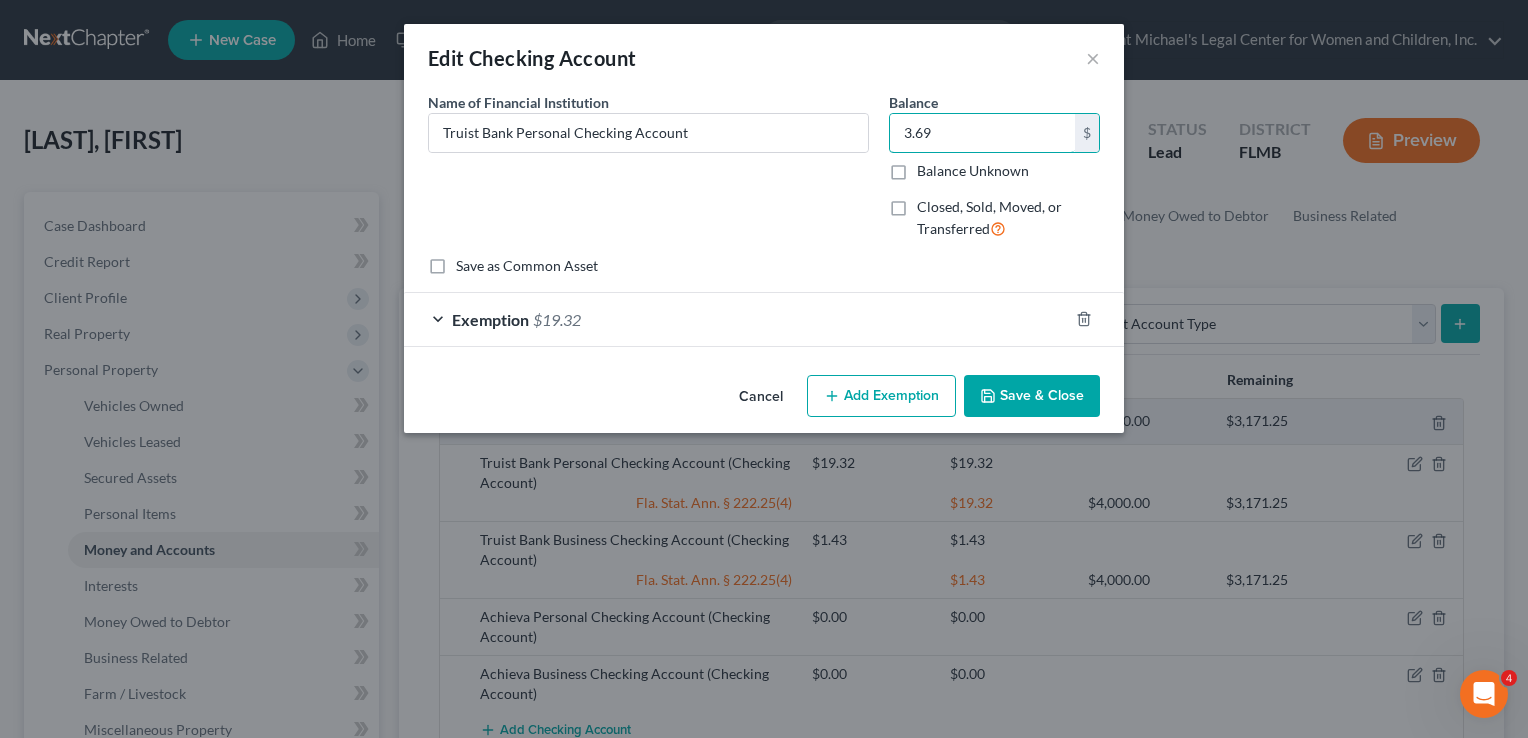type on "3.69" 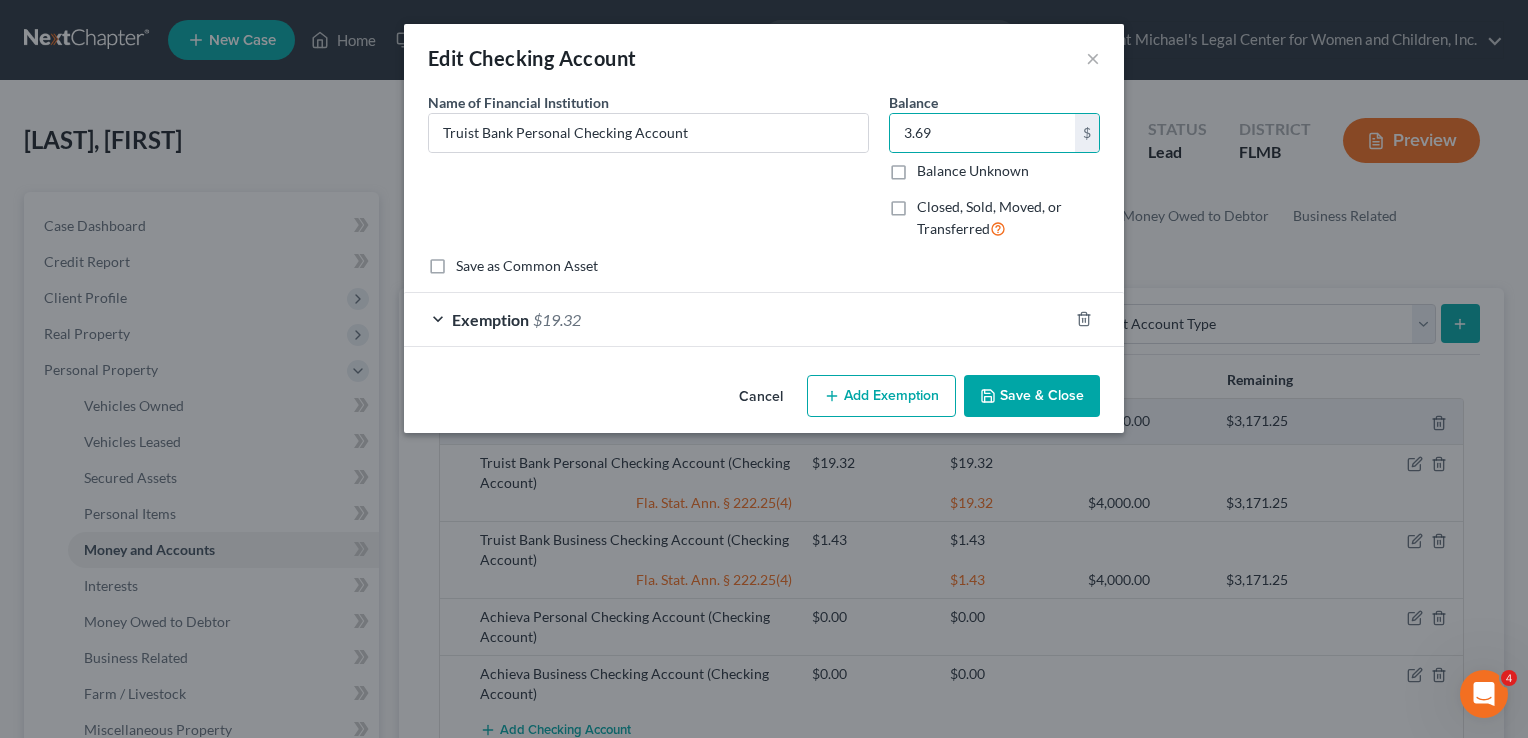 click on "Exemption $19.32" at bounding box center [736, 319] 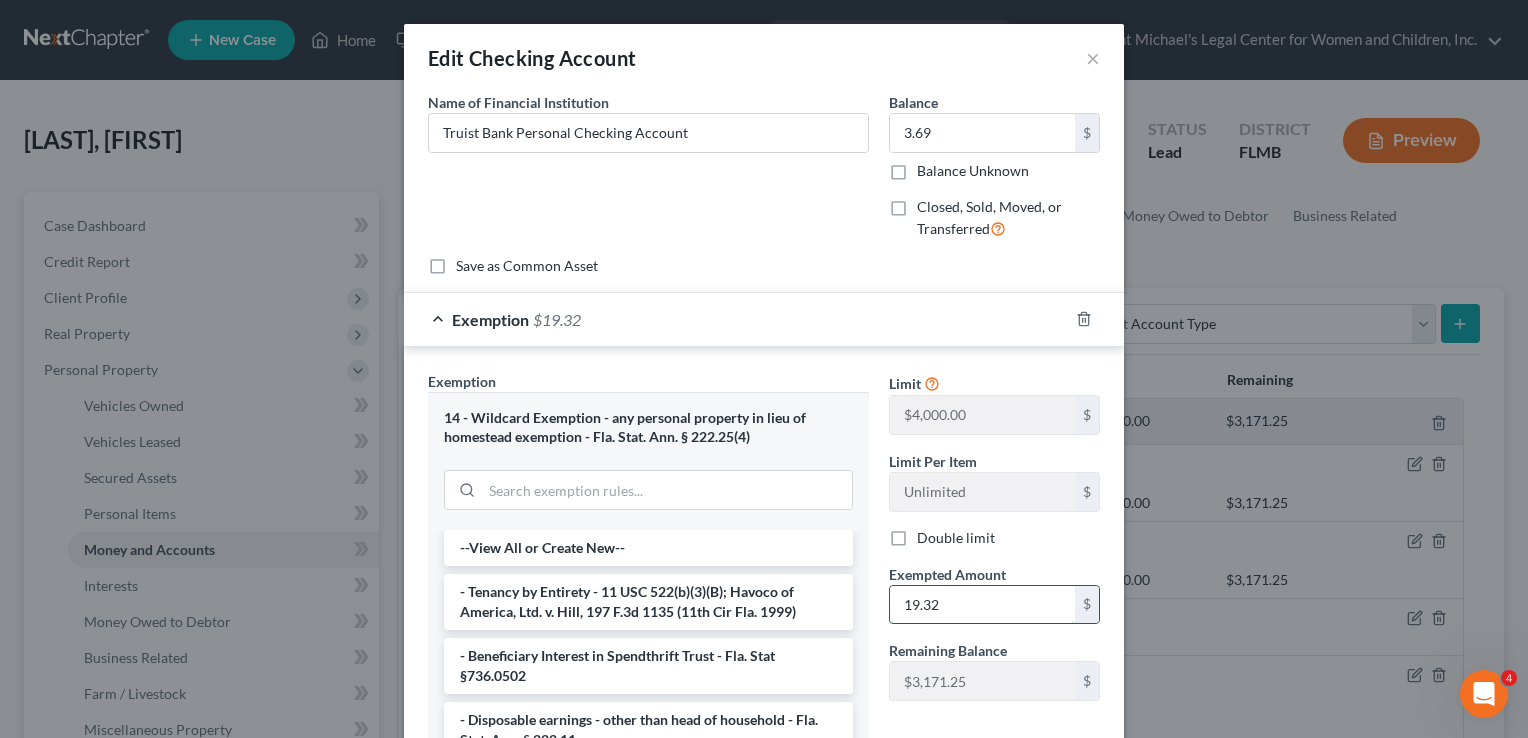 click on "19.32" at bounding box center [982, 605] 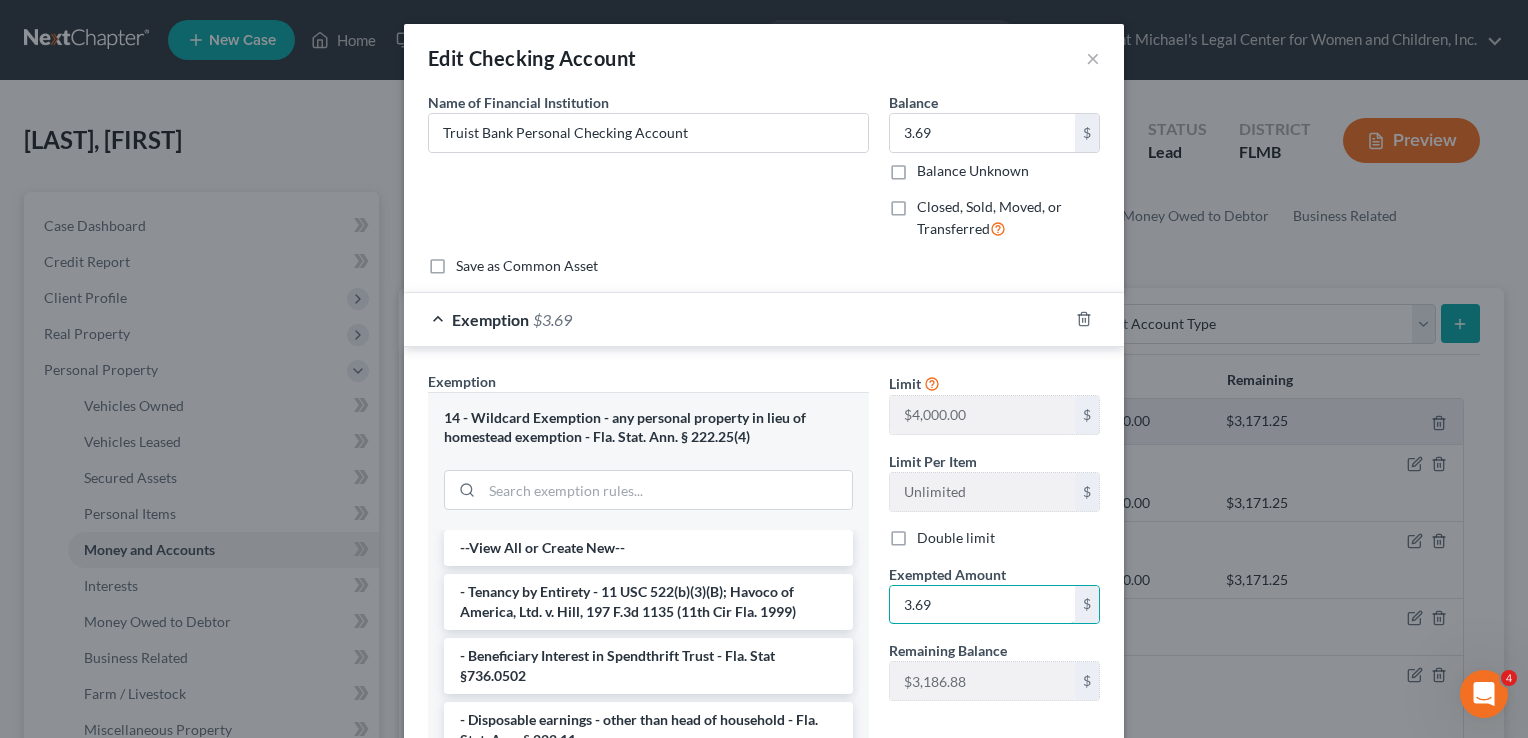 type on "3.69" 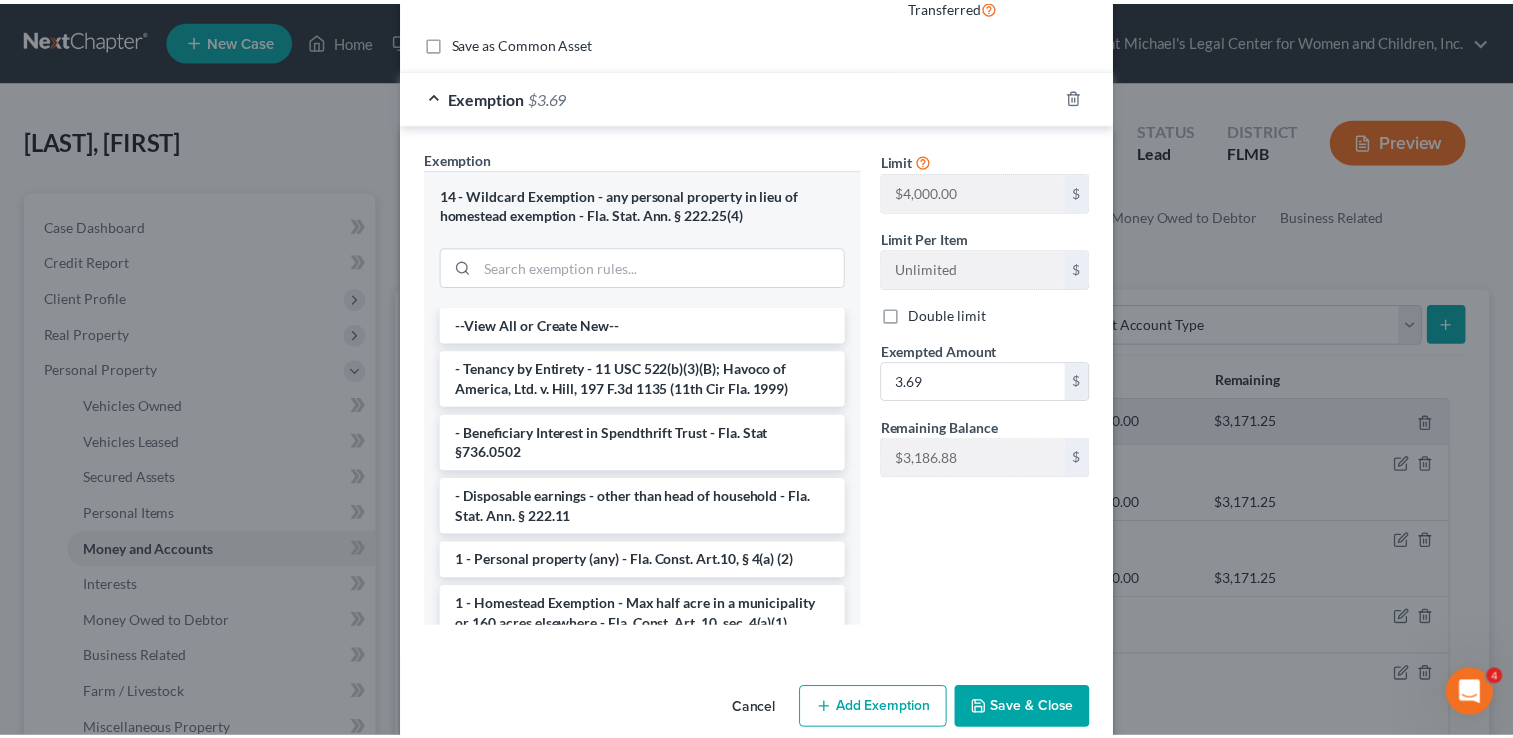 scroll, scrollTop: 252, scrollLeft: 0, axis: vertical 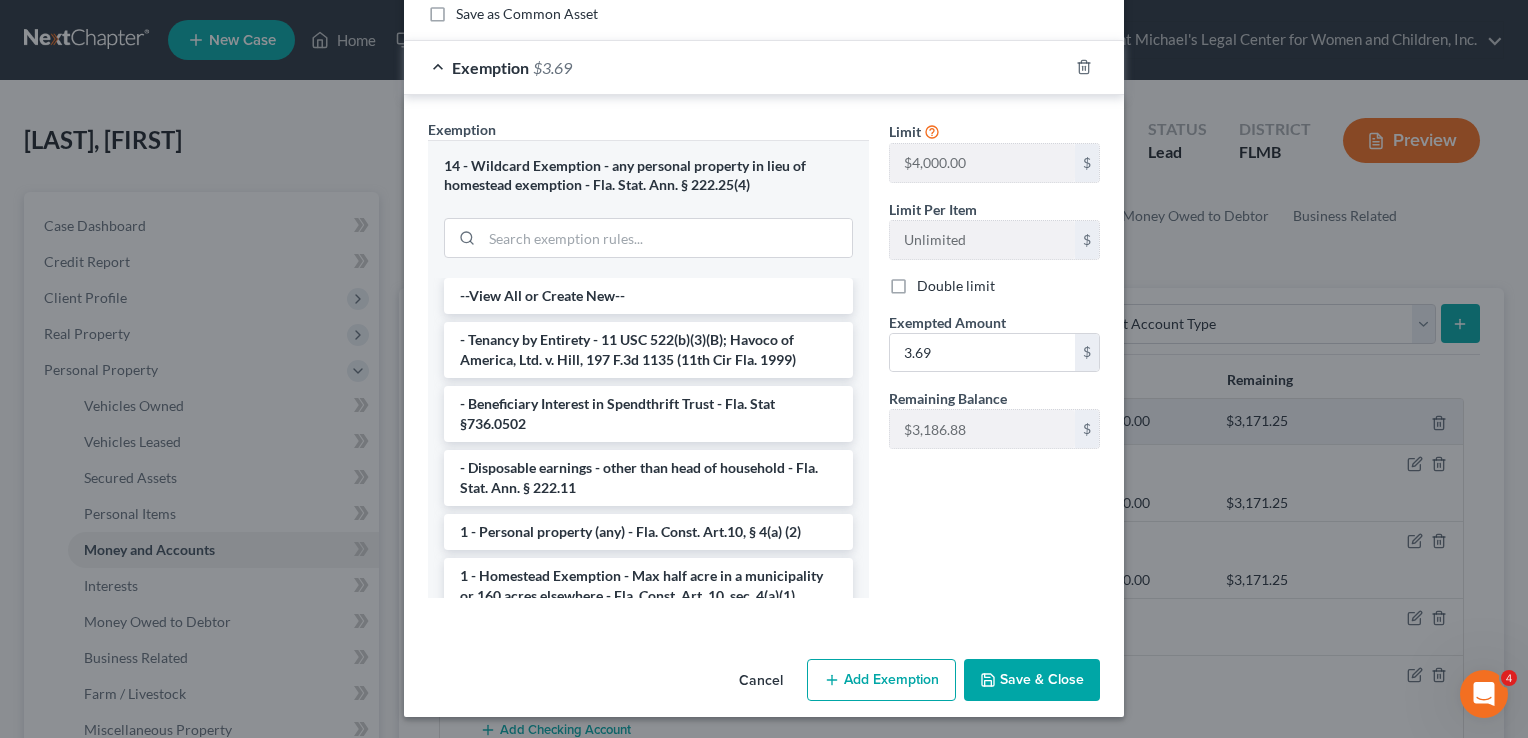 click on "Save & Close" at bounding box center [1032, 680] 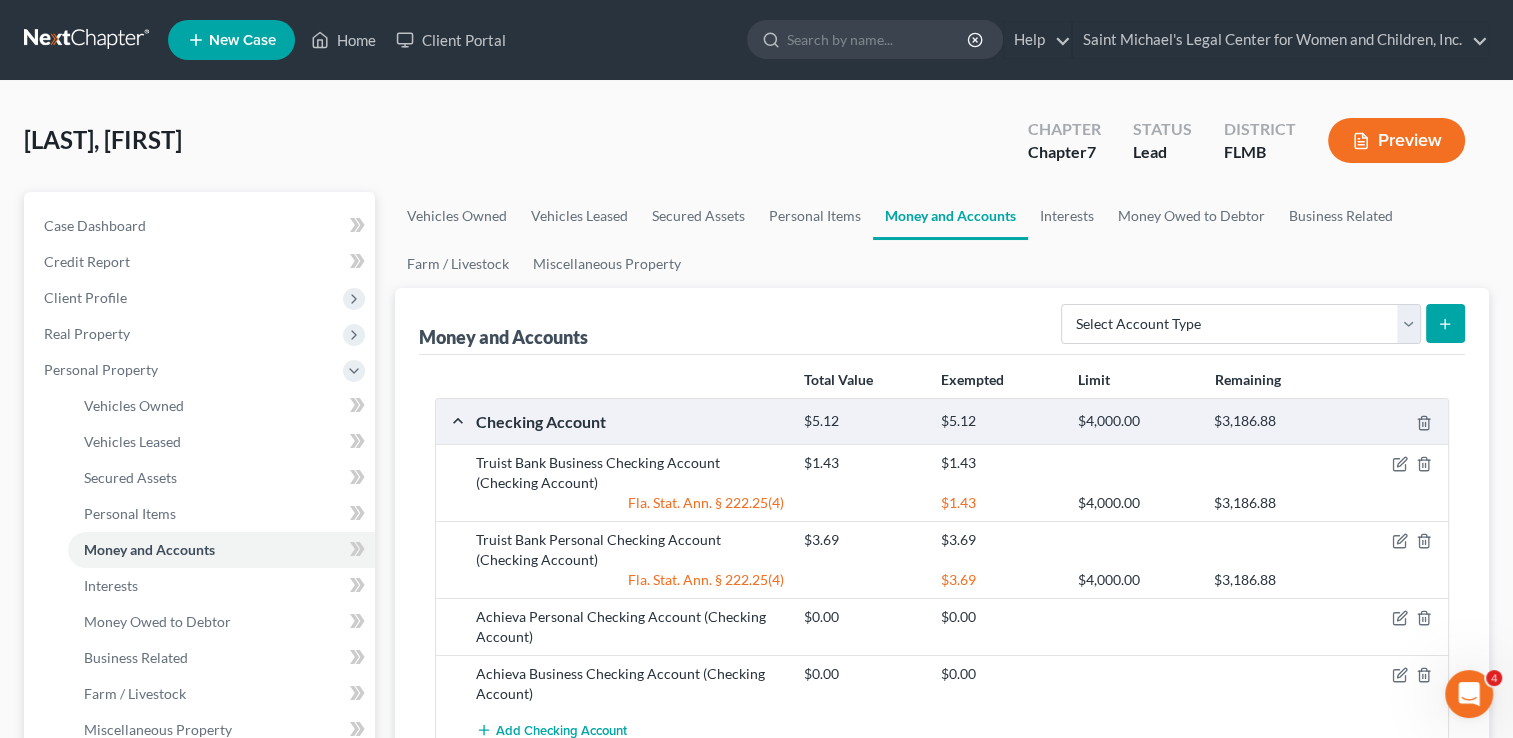 scroll, scrollTop: 645, scrollLeft: 0, axis: vertical 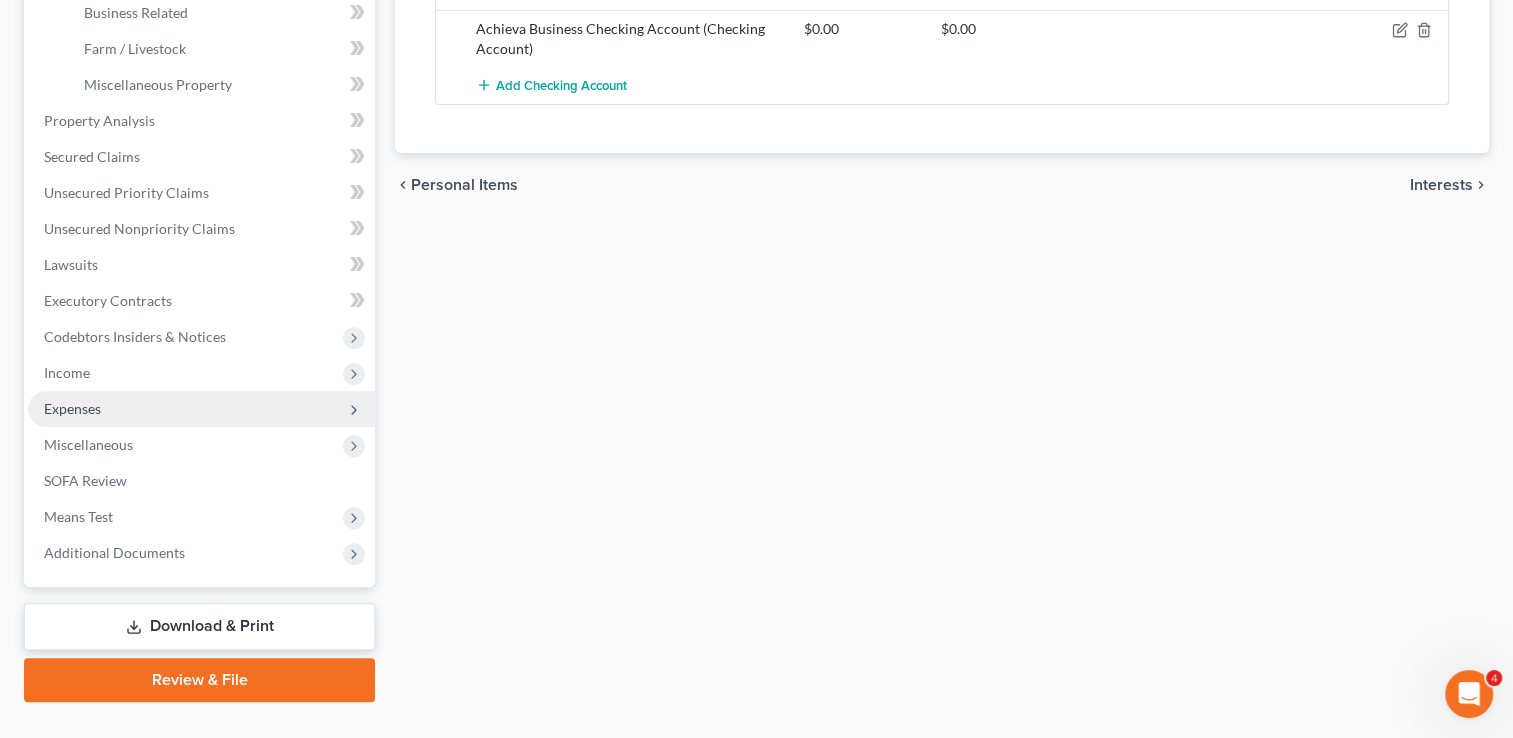 click on "Expenses" at bounding box center (201, 409) 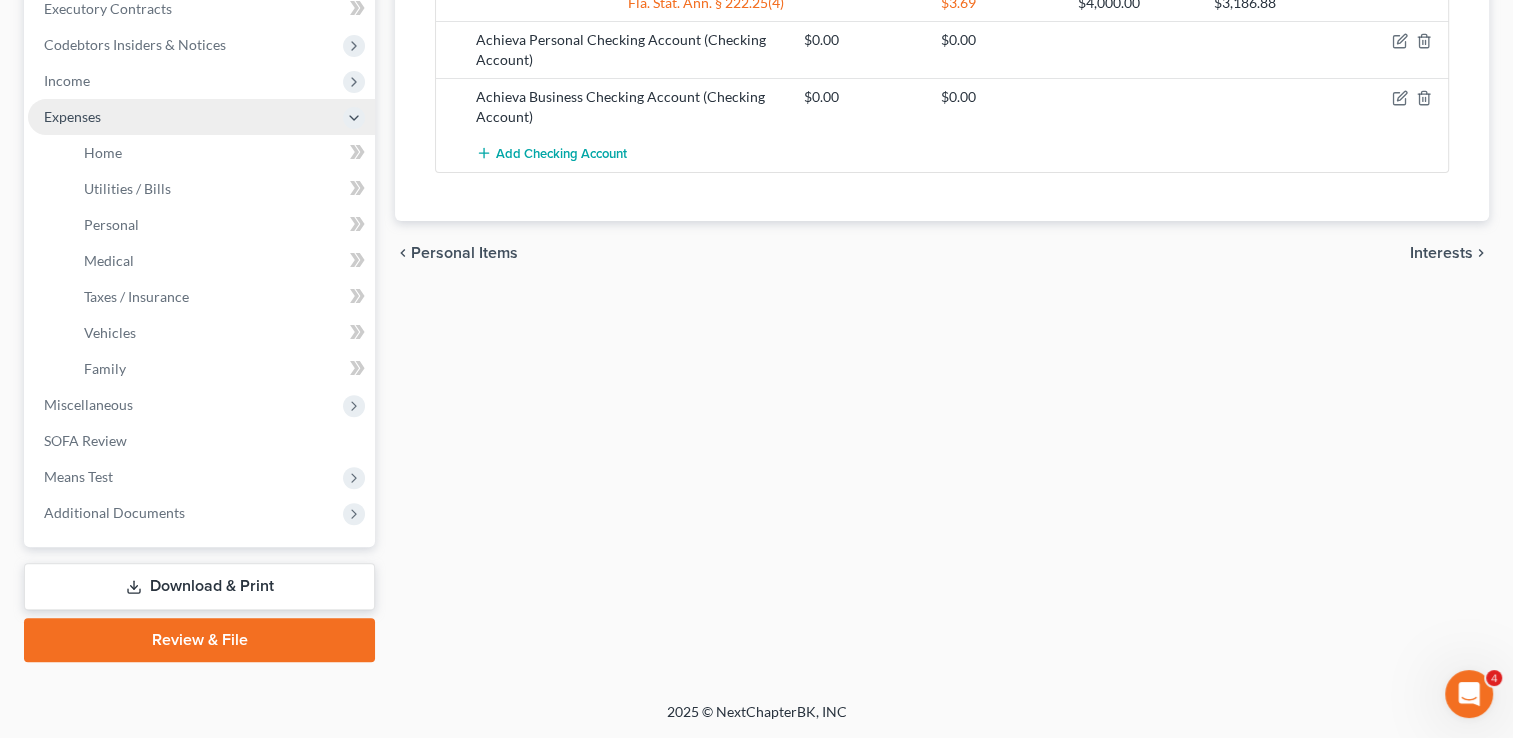 scroll, scrollTop: 575, scrollLeft: 0, axis: vertical 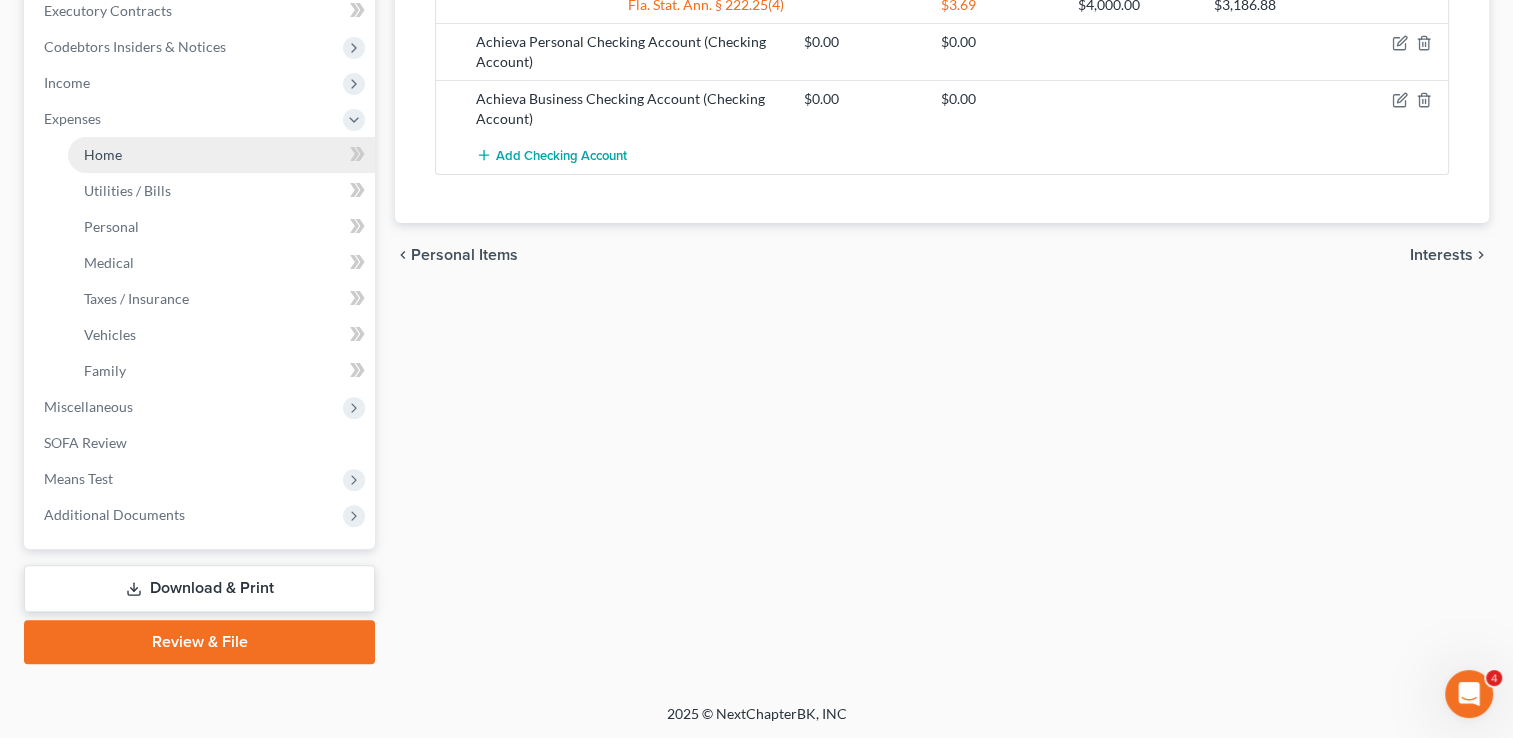 click on "Home" at bounding box center [221, 155] 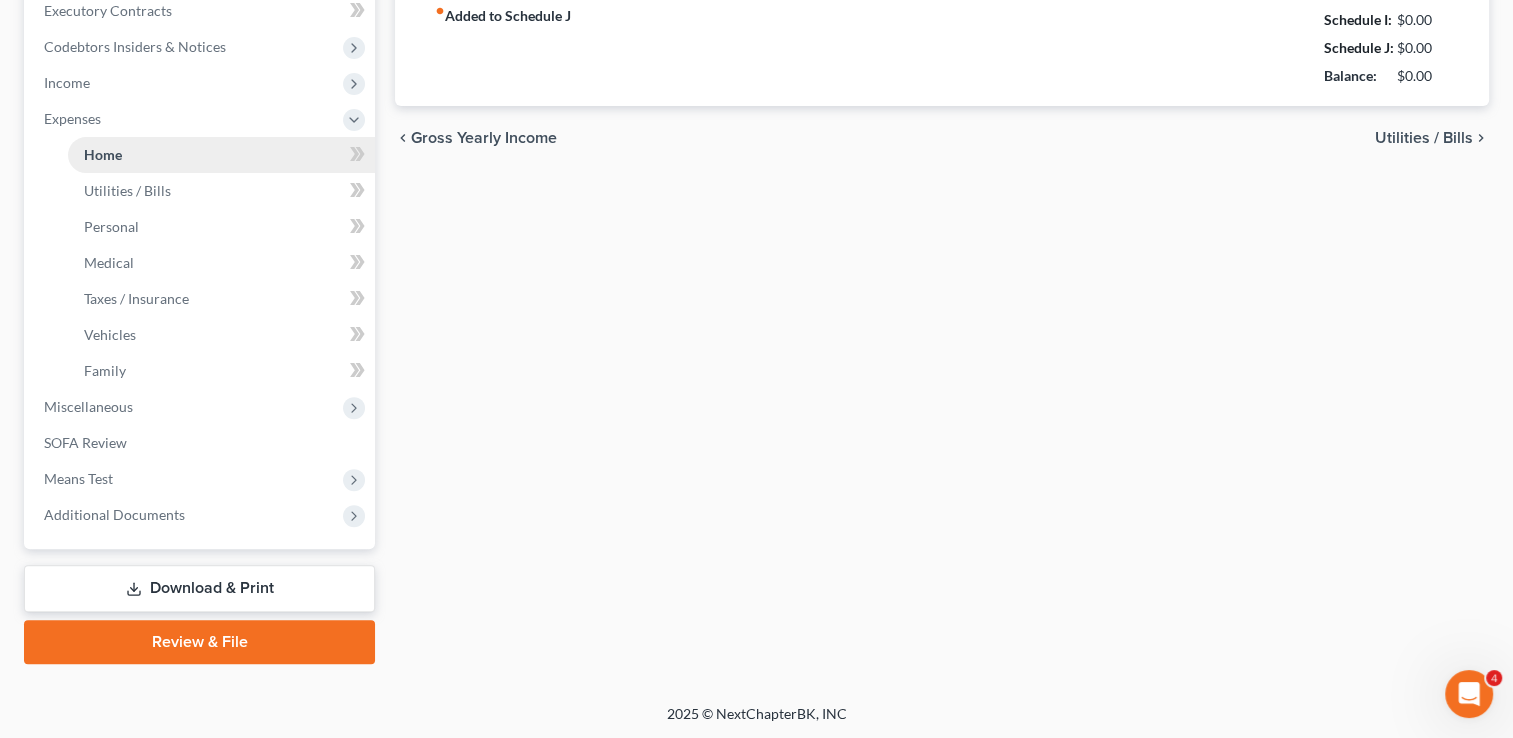 type on "1,150.00" 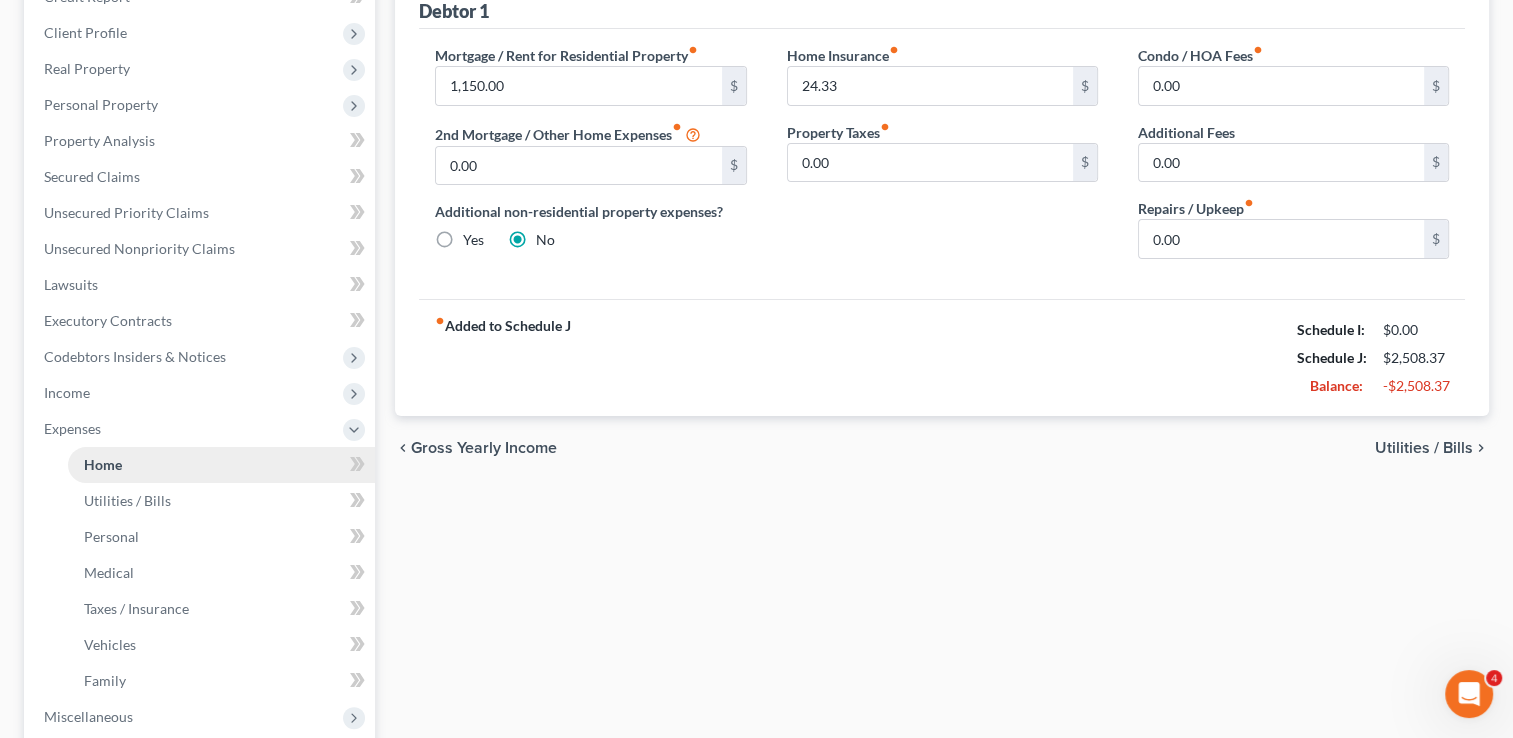 scroll, scrollTop: 0, scrollLeft: 0, axis: both 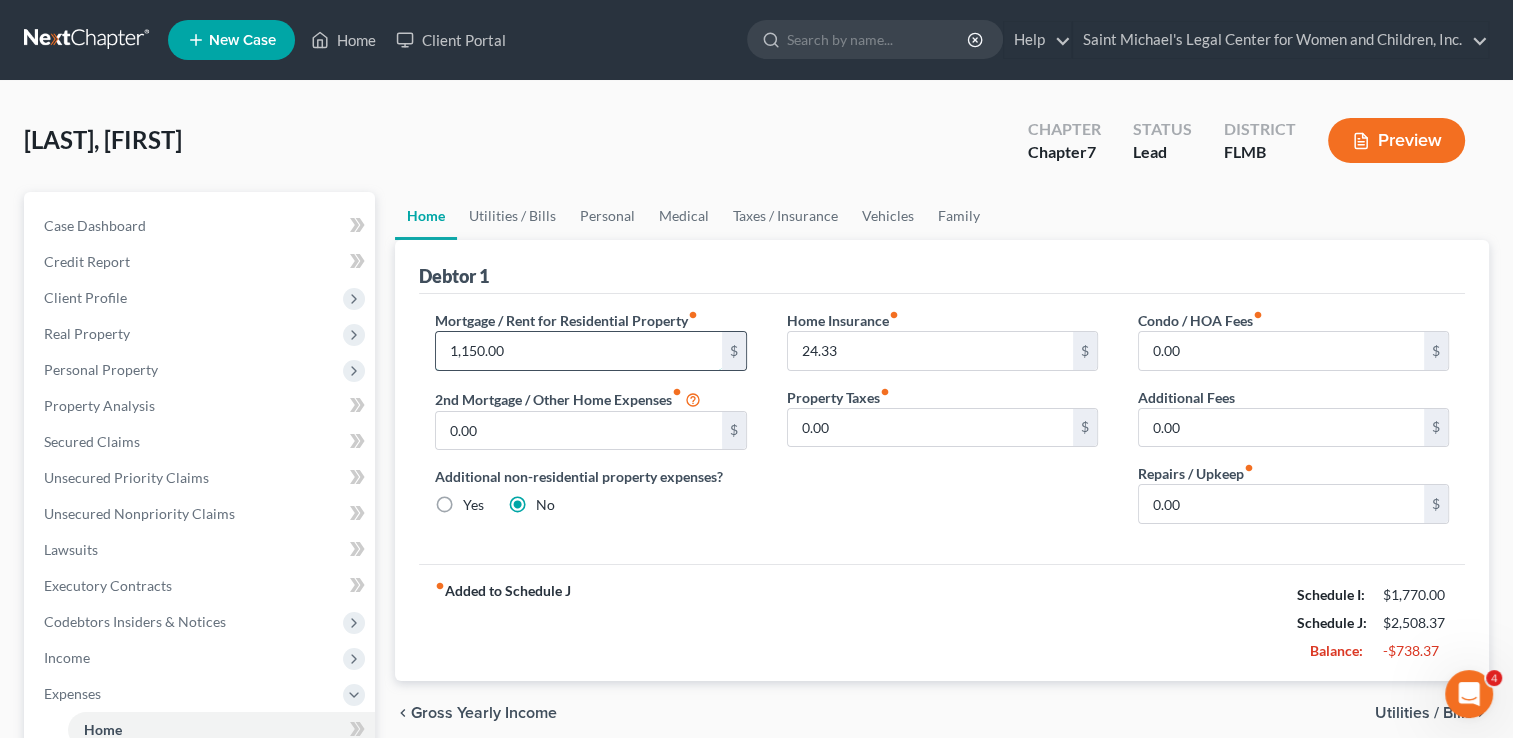 click on "1,150.00" at bounding box center (578, 351) 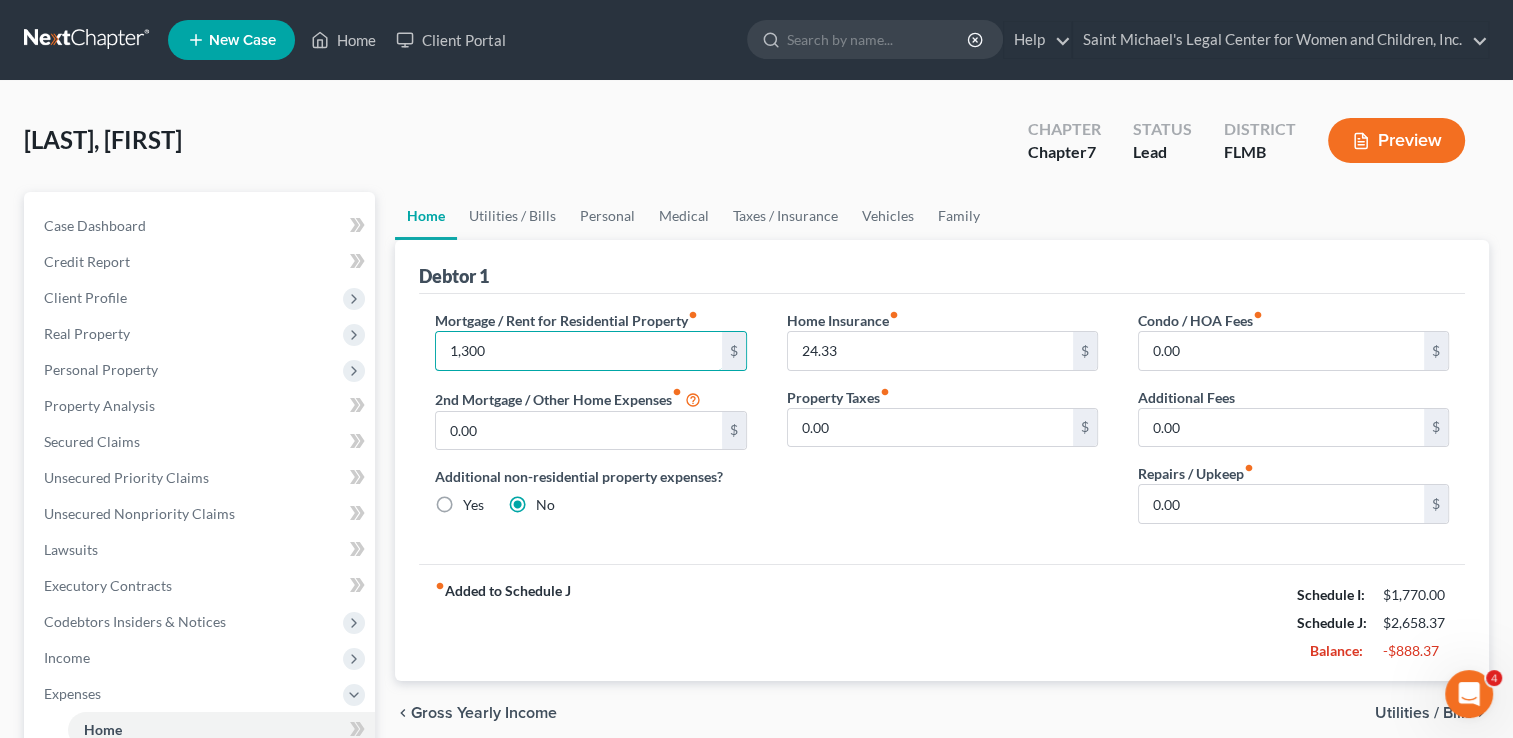 type on "1,300" 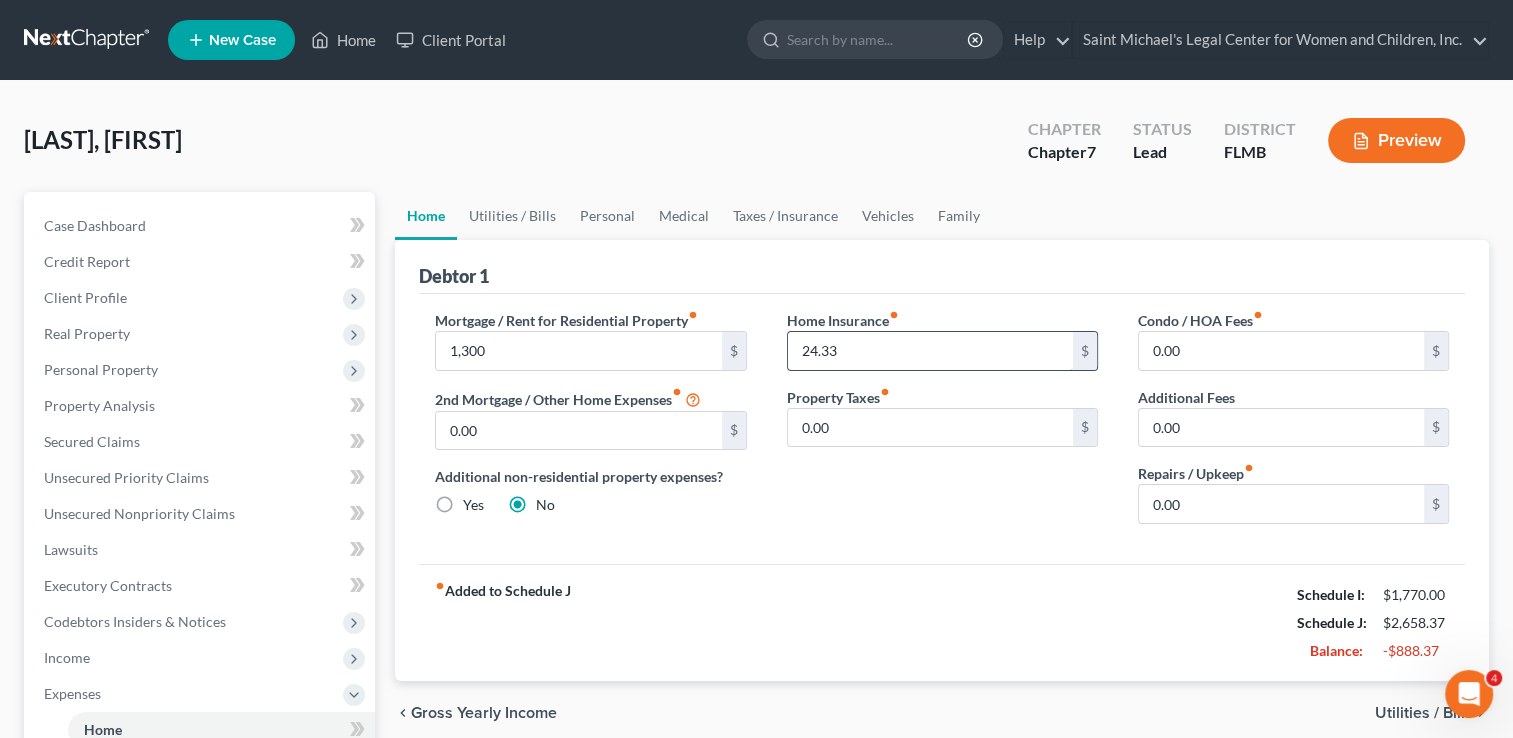 click on "24.33" at bounding box center [930, 351] 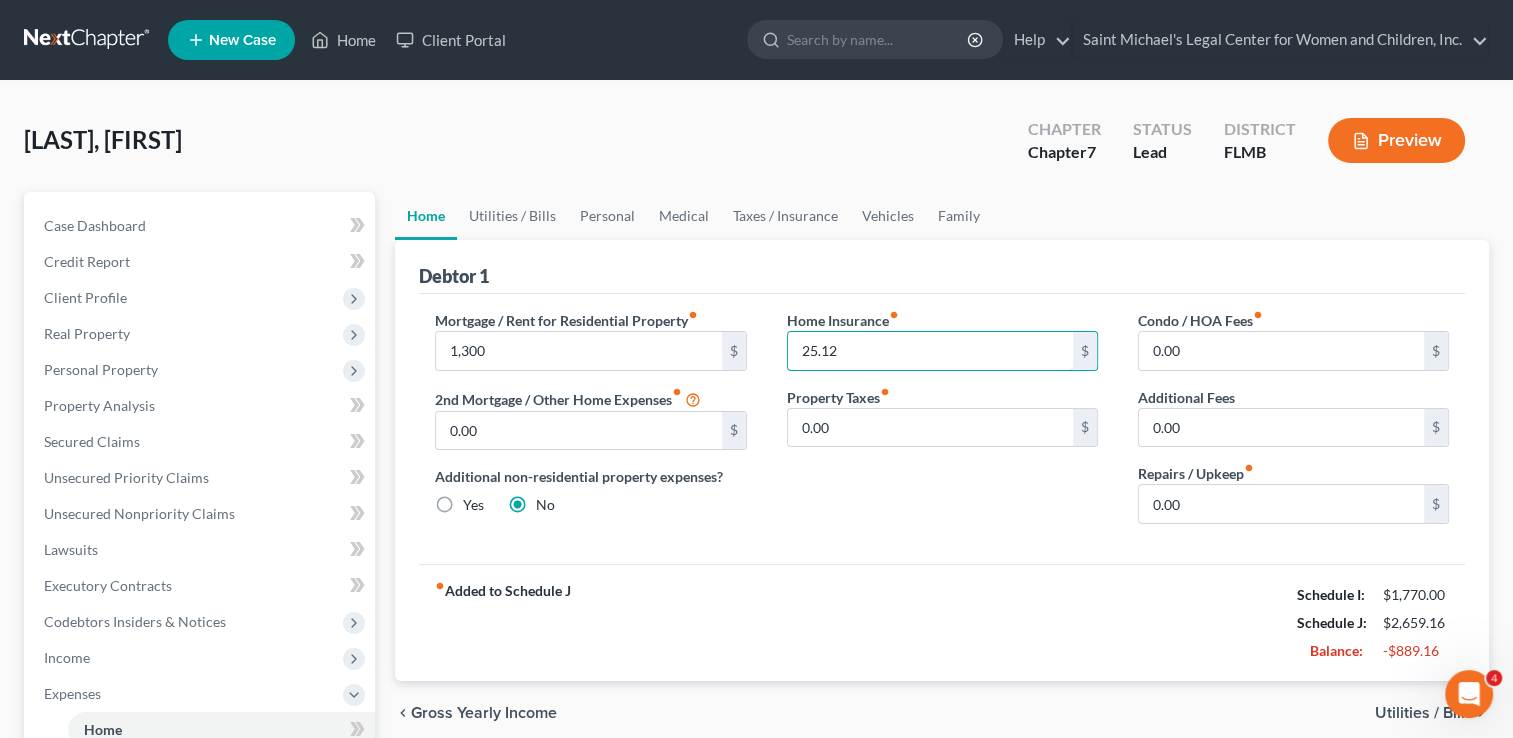 type on "25.12" 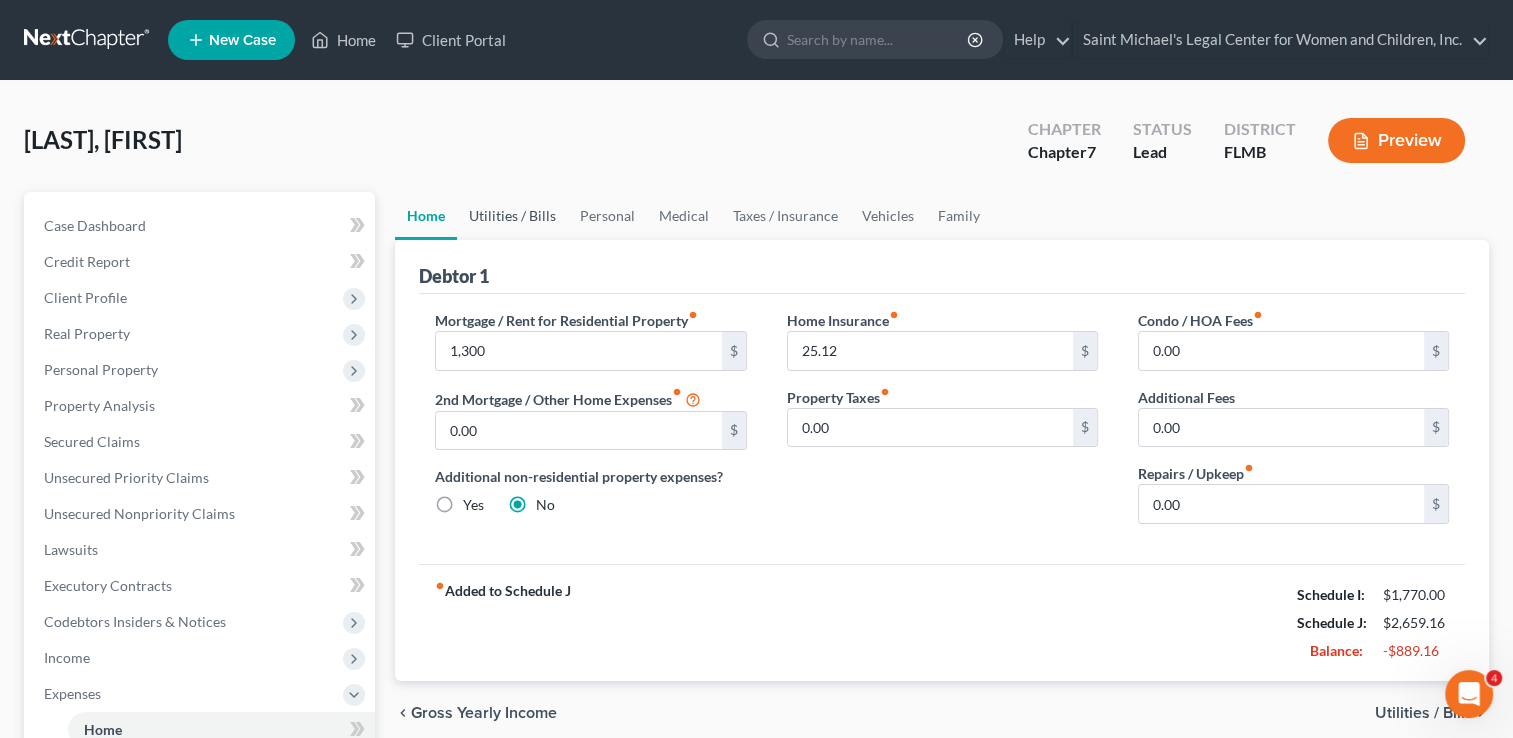 click on "Utilities / Bills" at bounding box center (512, 216) 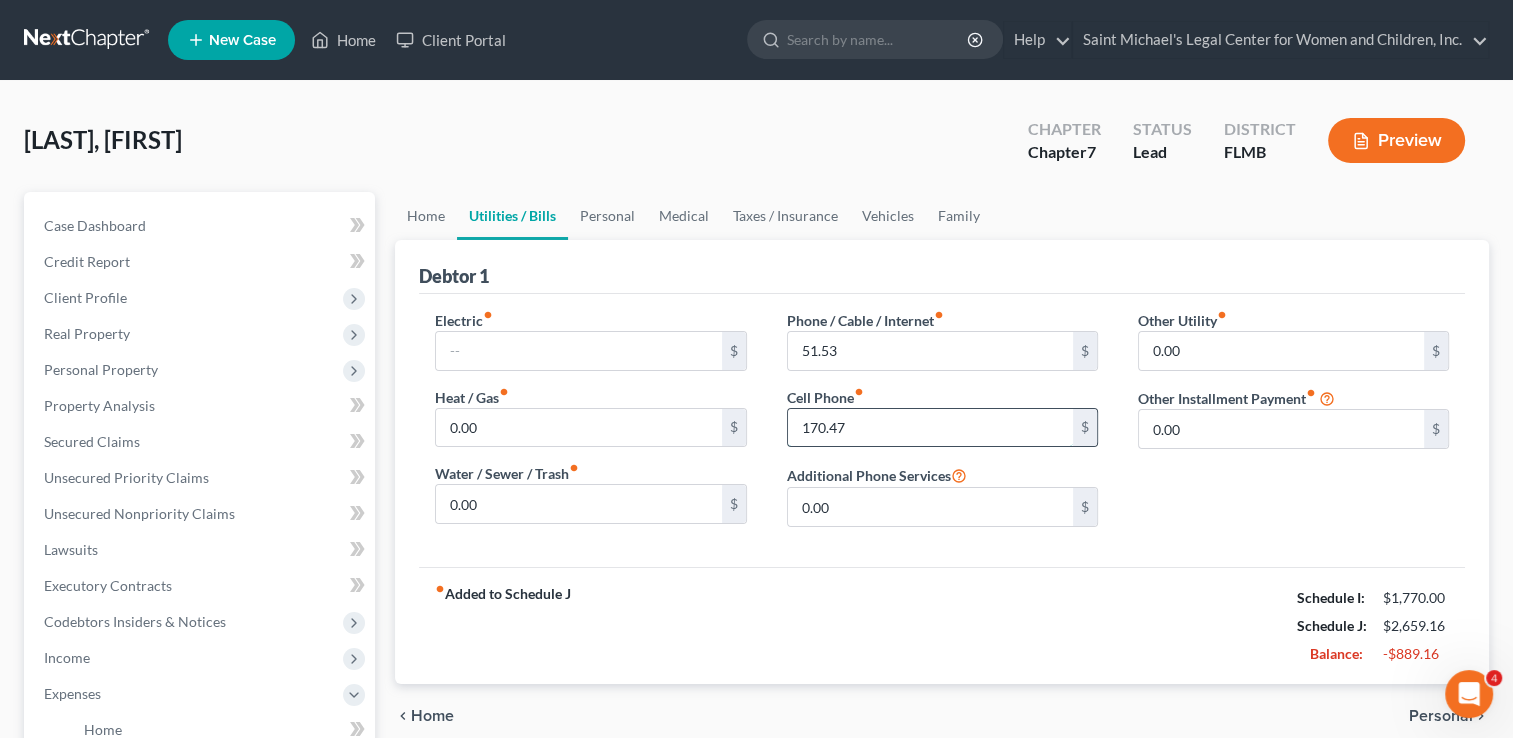 click on "170.47" at bounding box center (930, 428) 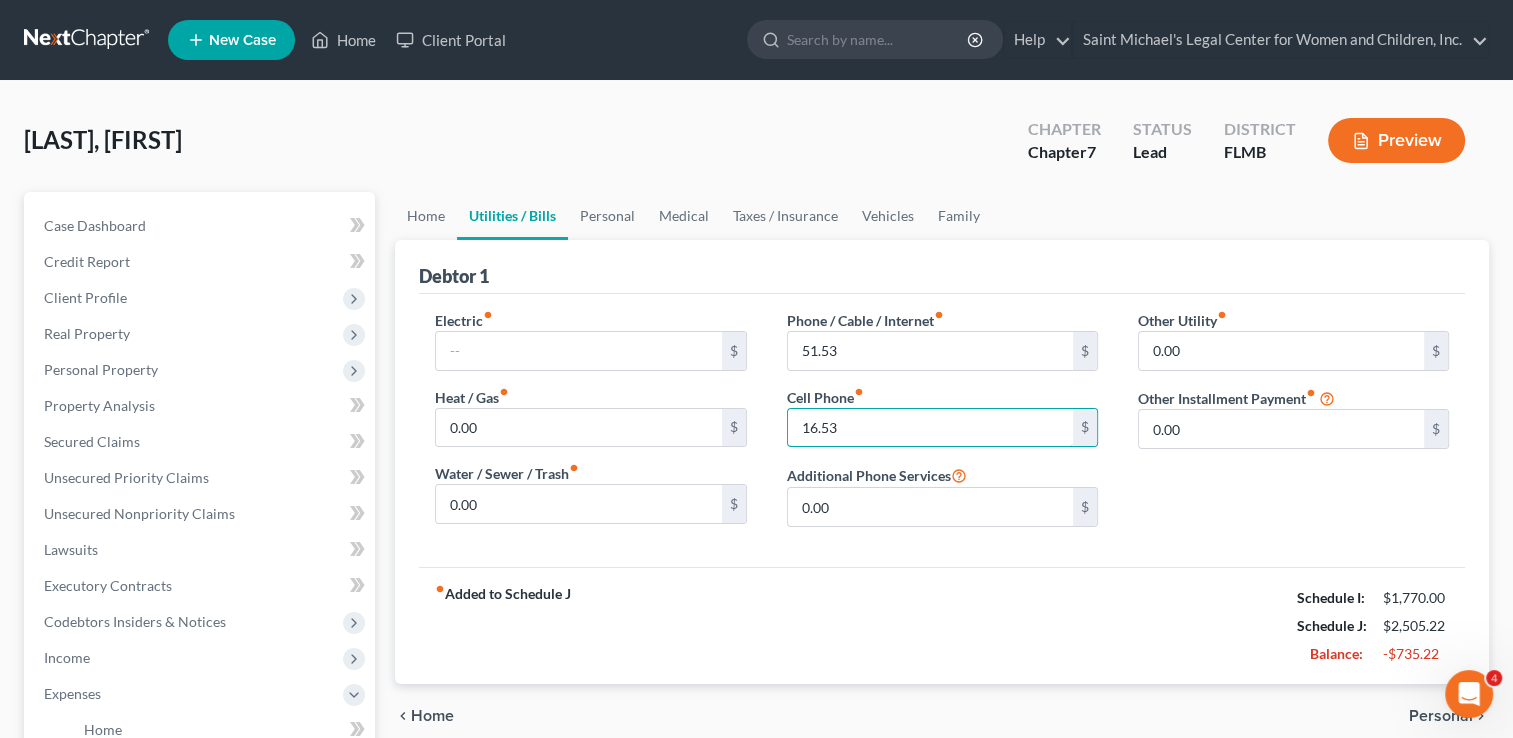 type on "16.53" 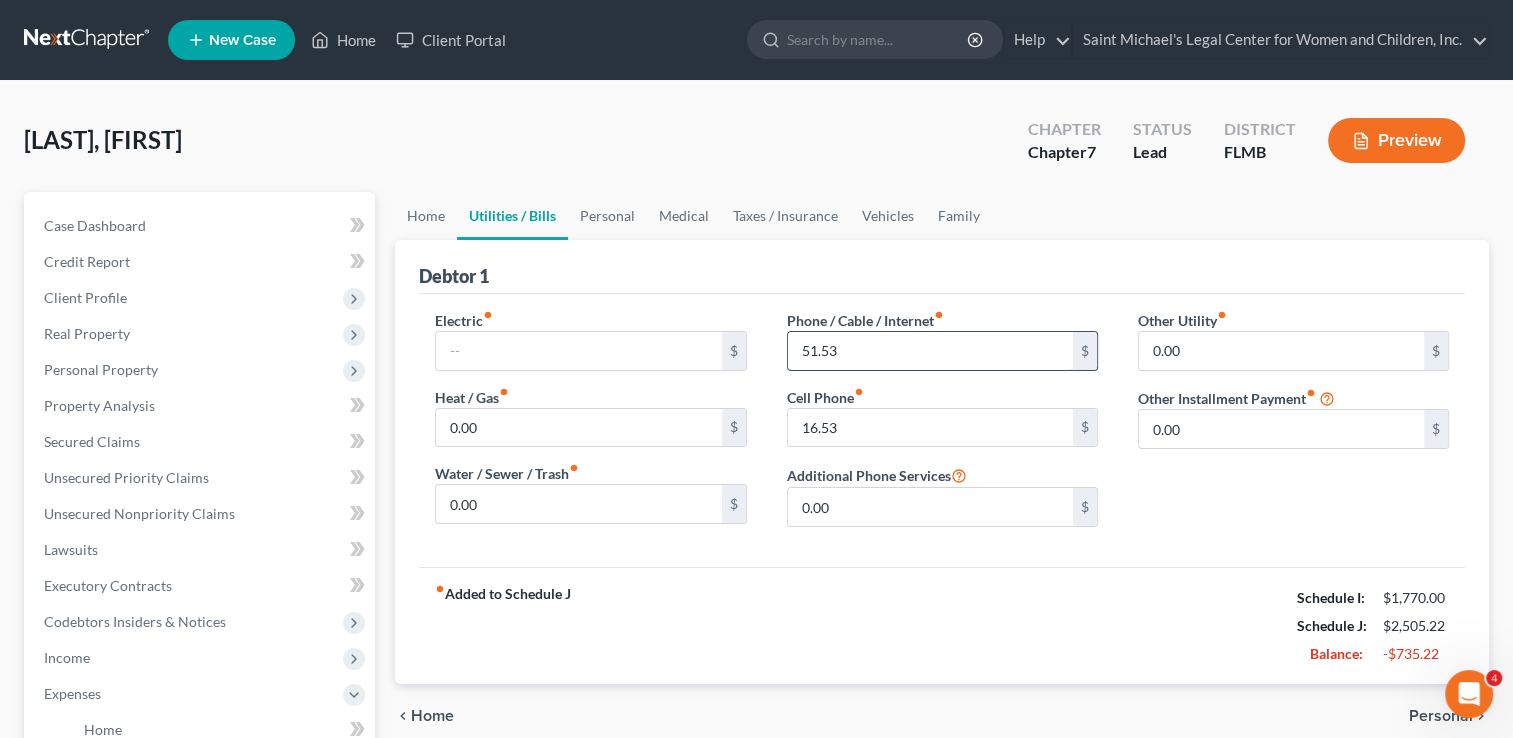 click on "51.53" at bounding box center (930, 351) 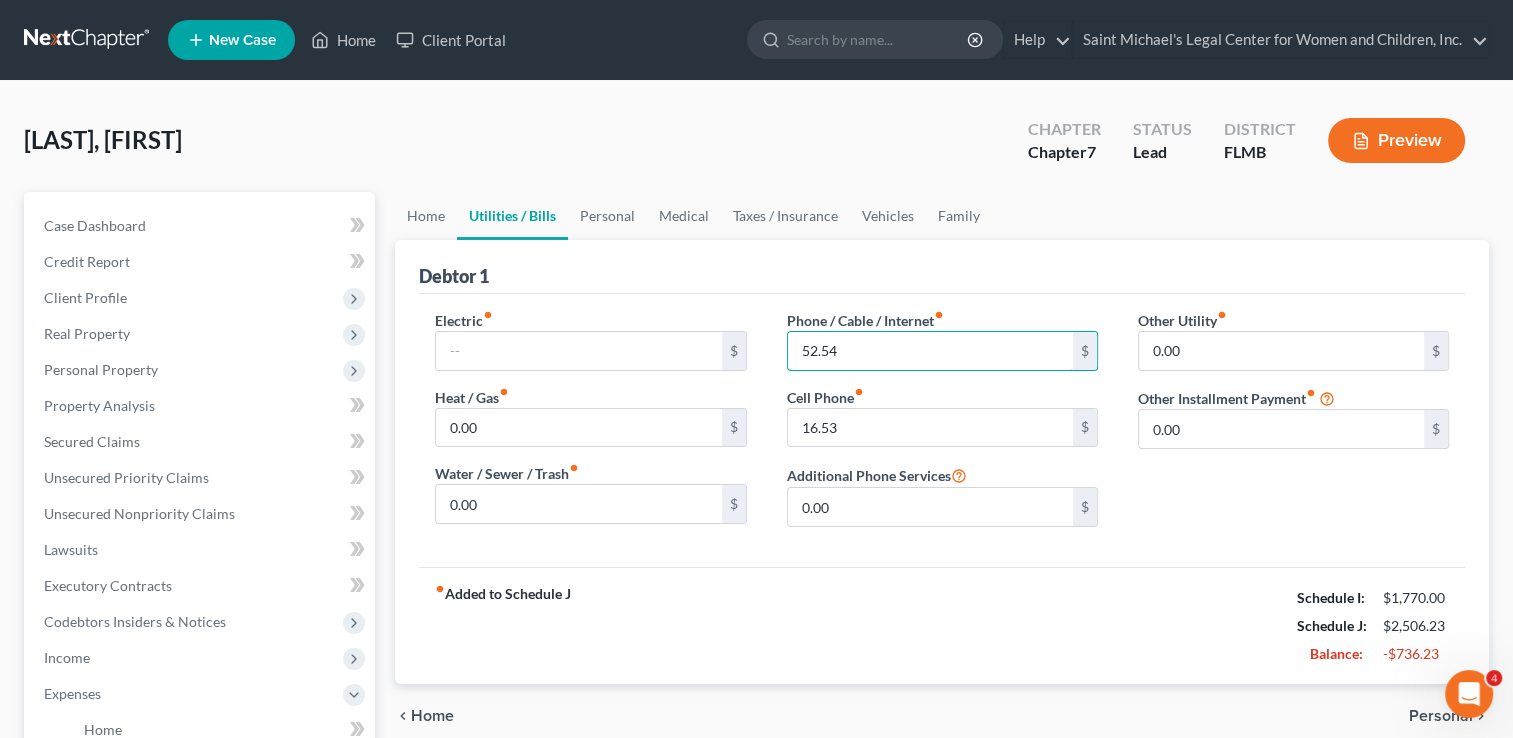 type on "52.54" 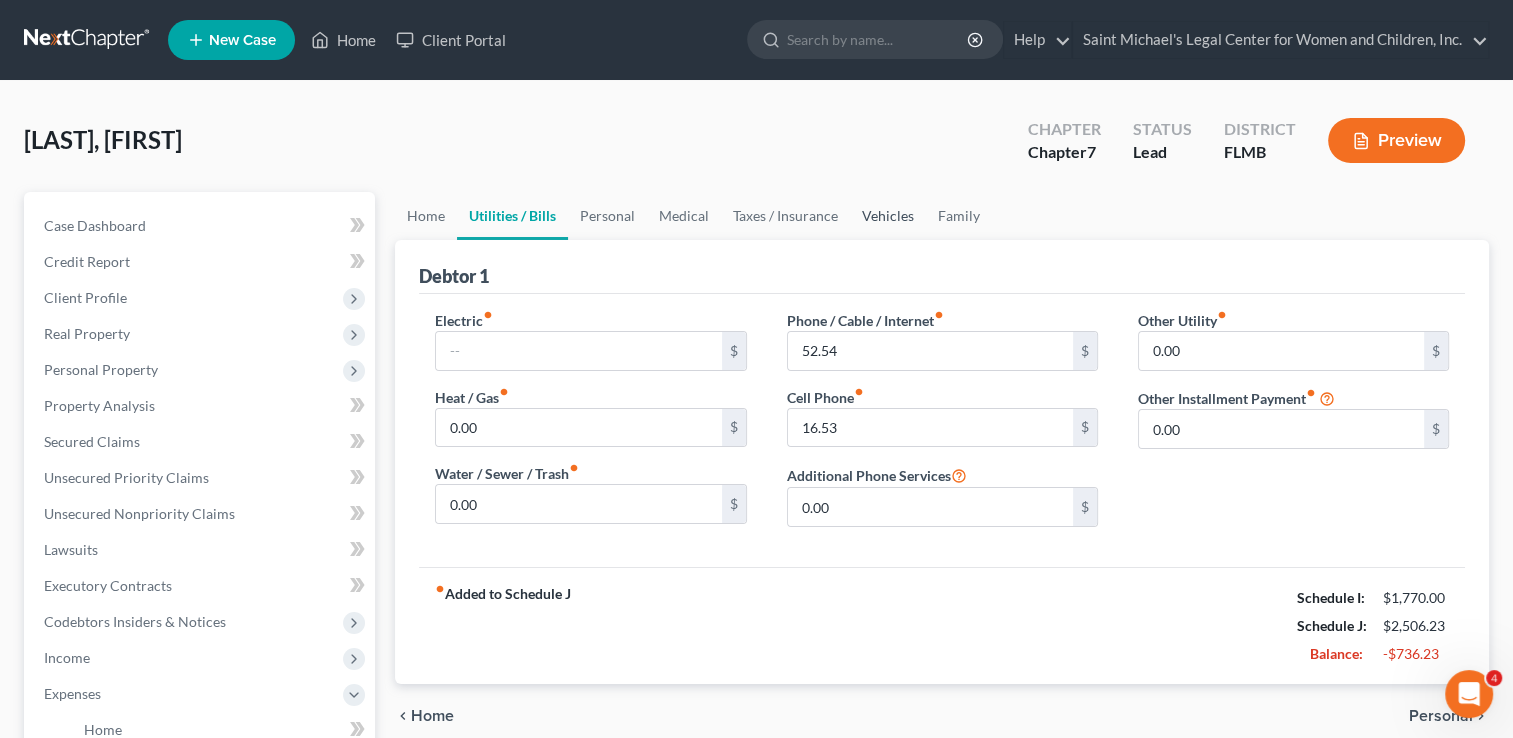 click on "Vehicles" at bounding box center [888, 216] 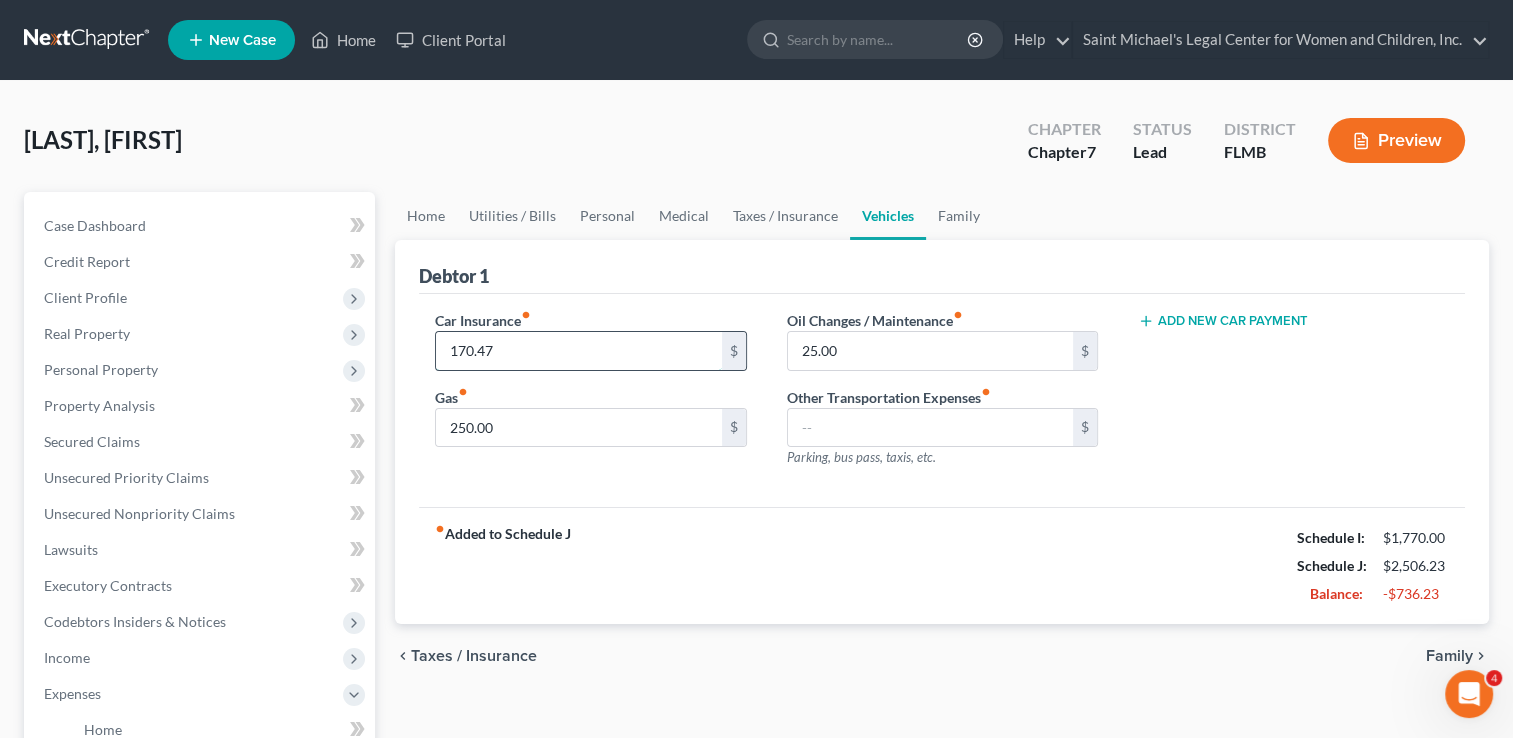 click on "170.47" at bounding box center [578, 351] 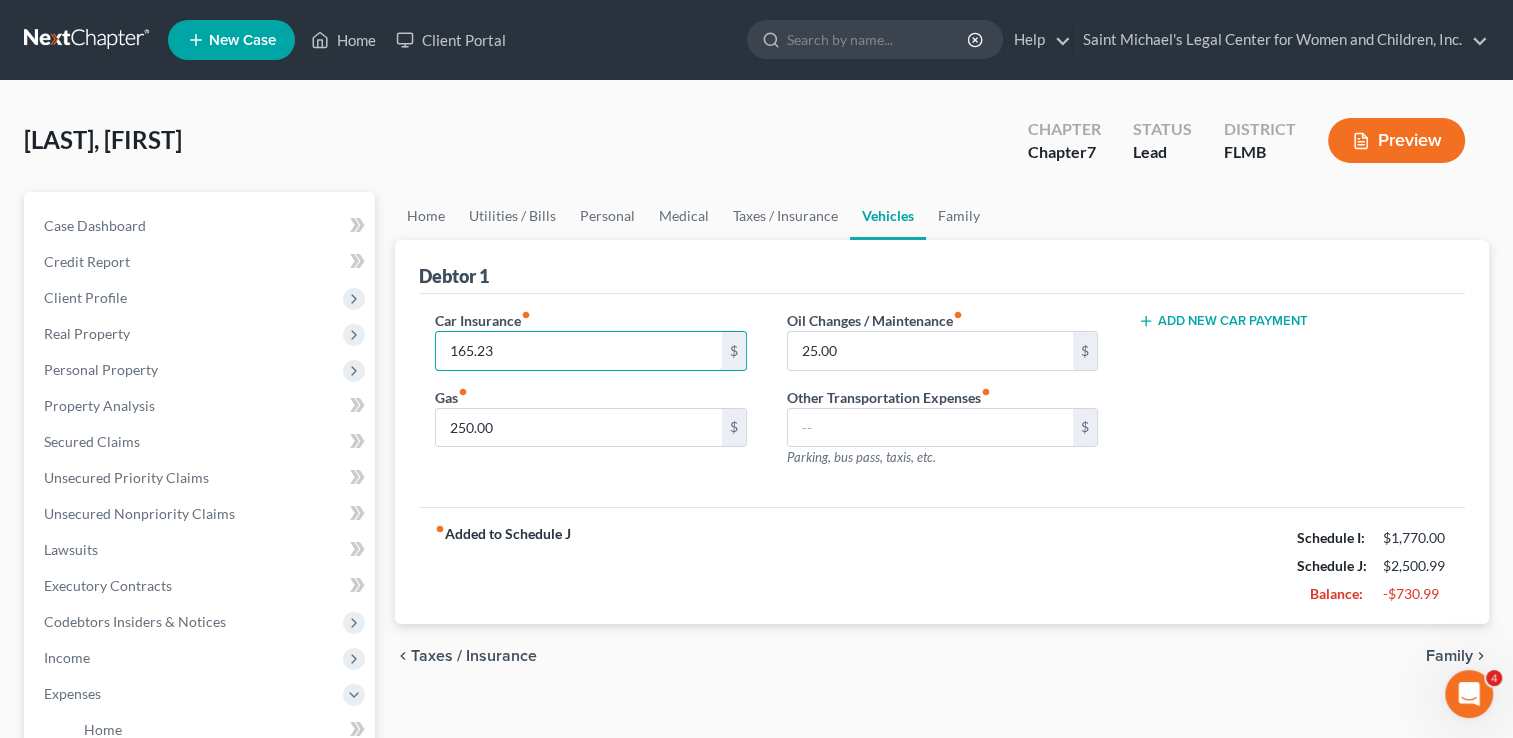 type on "165.23" 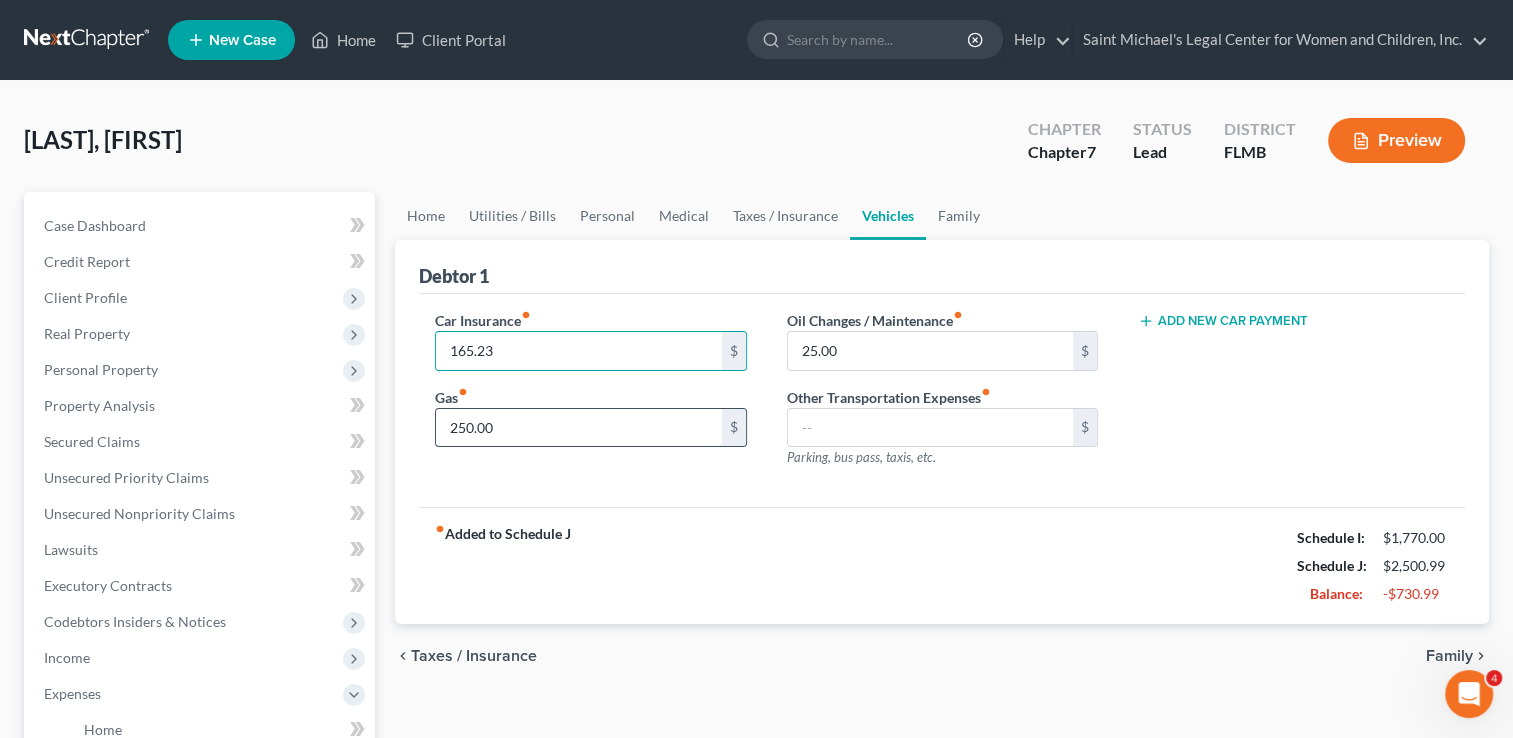 click on "250.00" at bounding box center (578, 428) 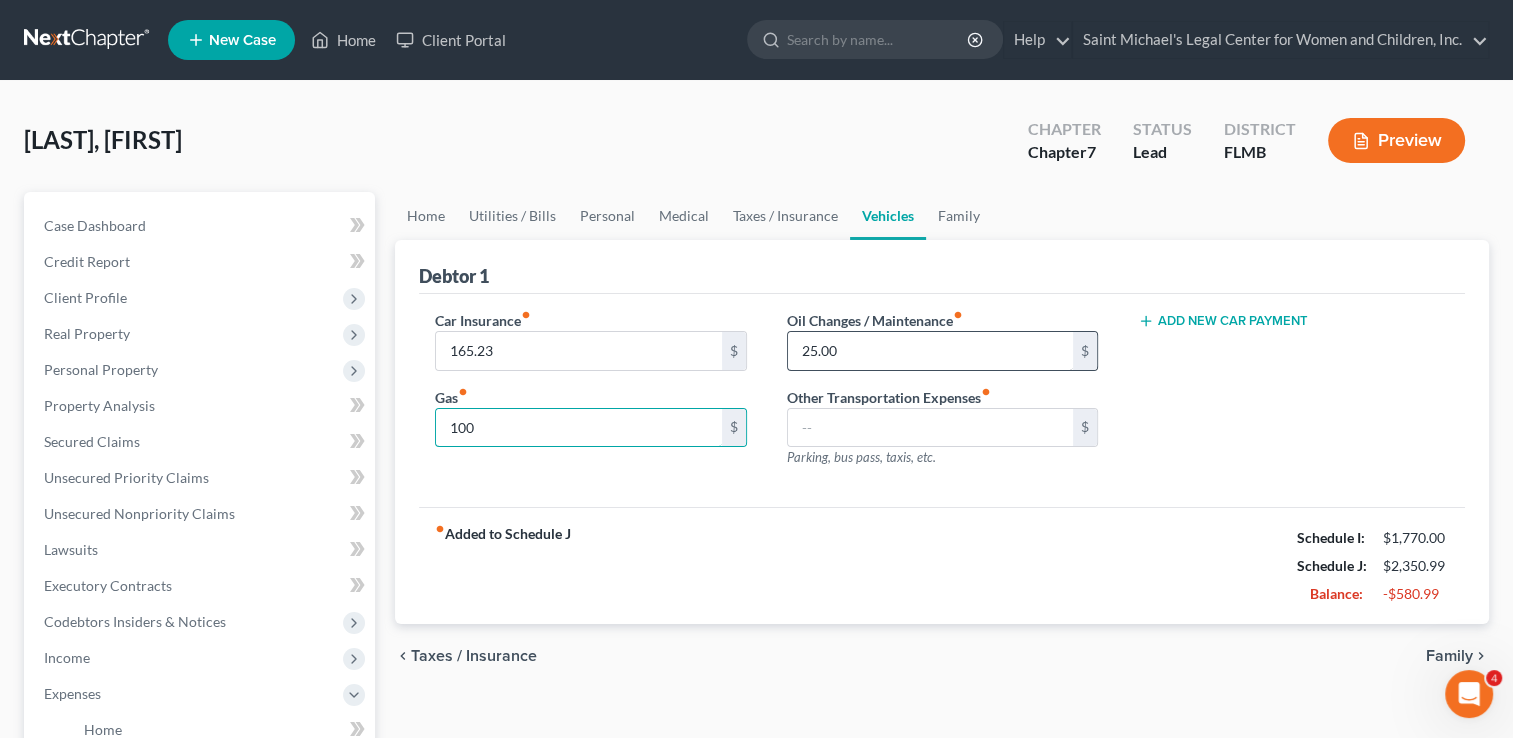 type on "100" 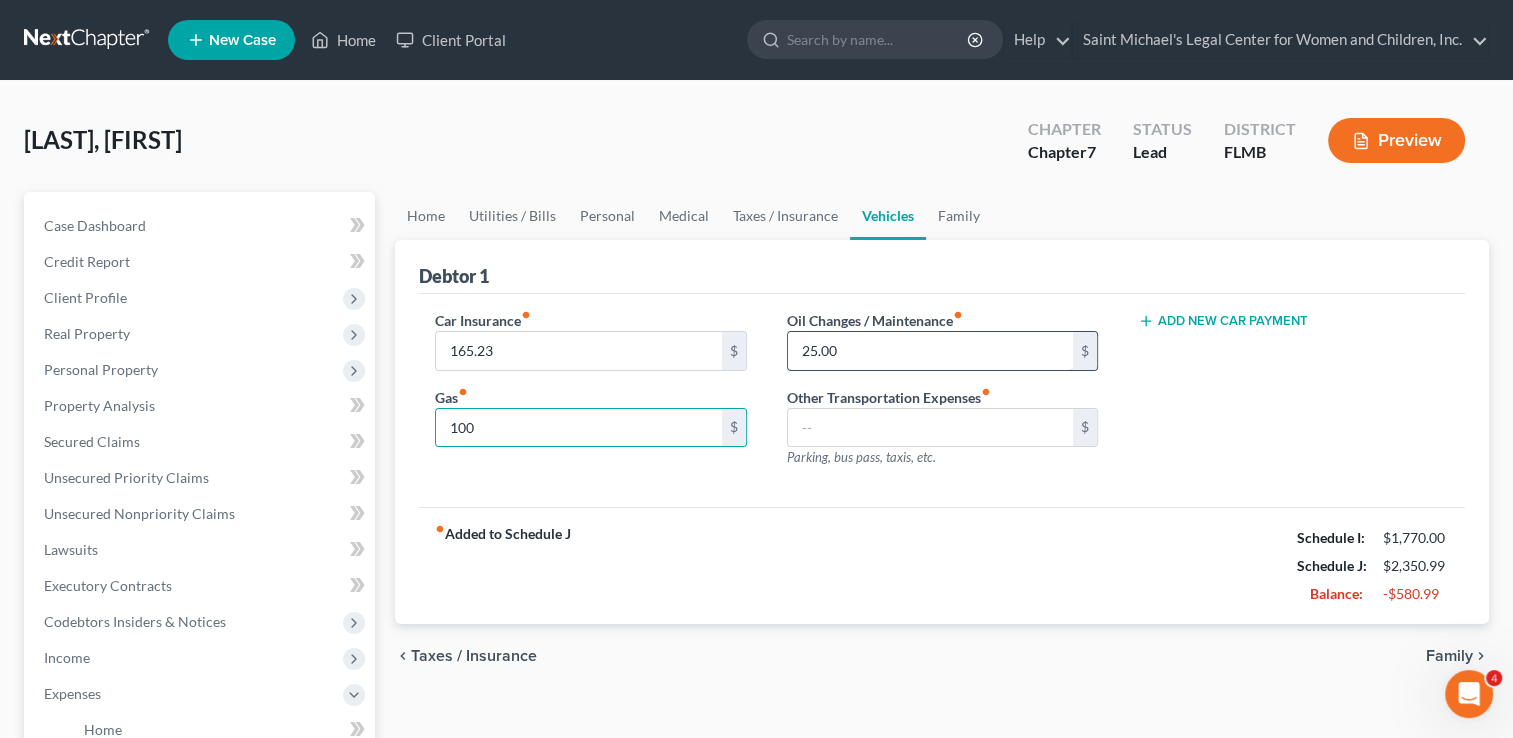 click on "25.00" at bounding box center [930, 351] 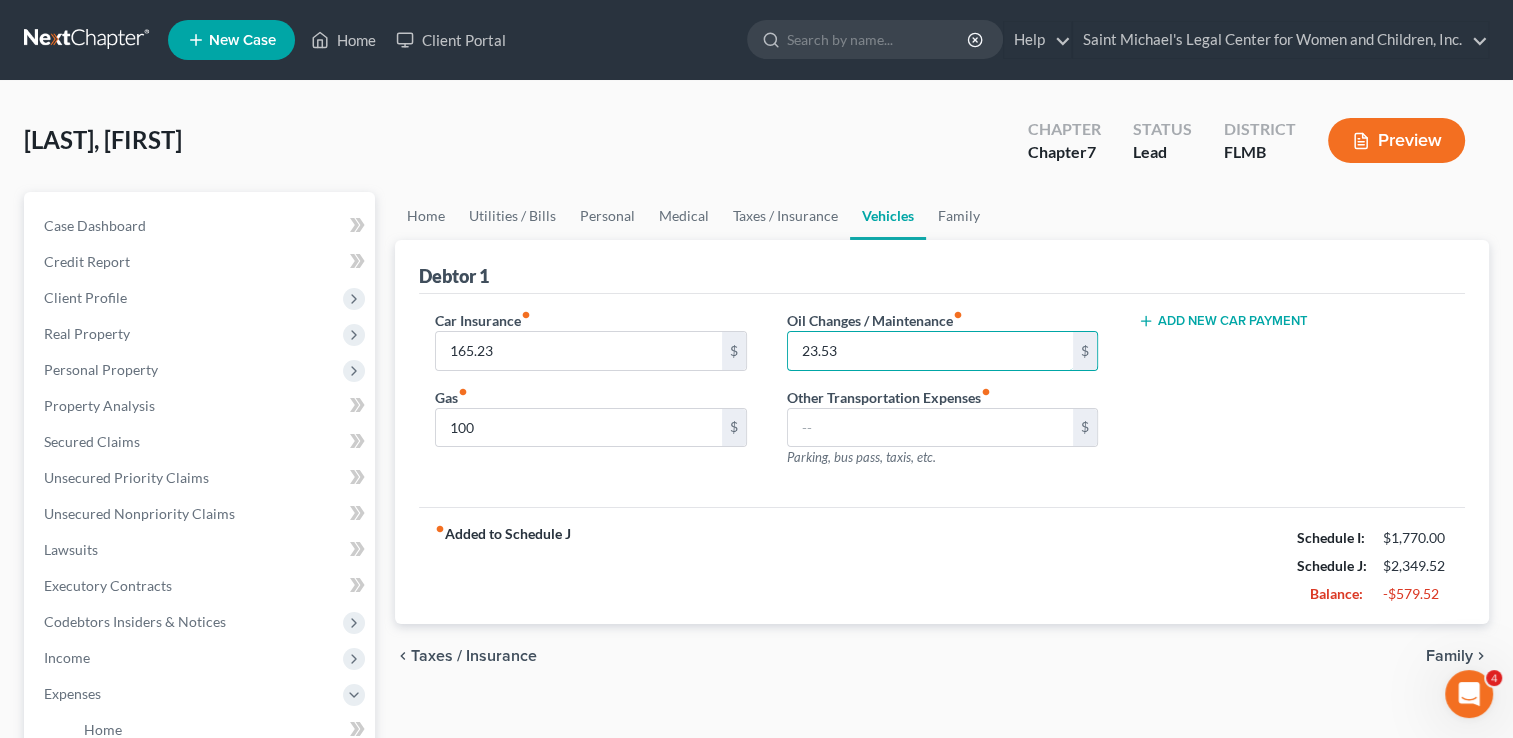type on "23.53" 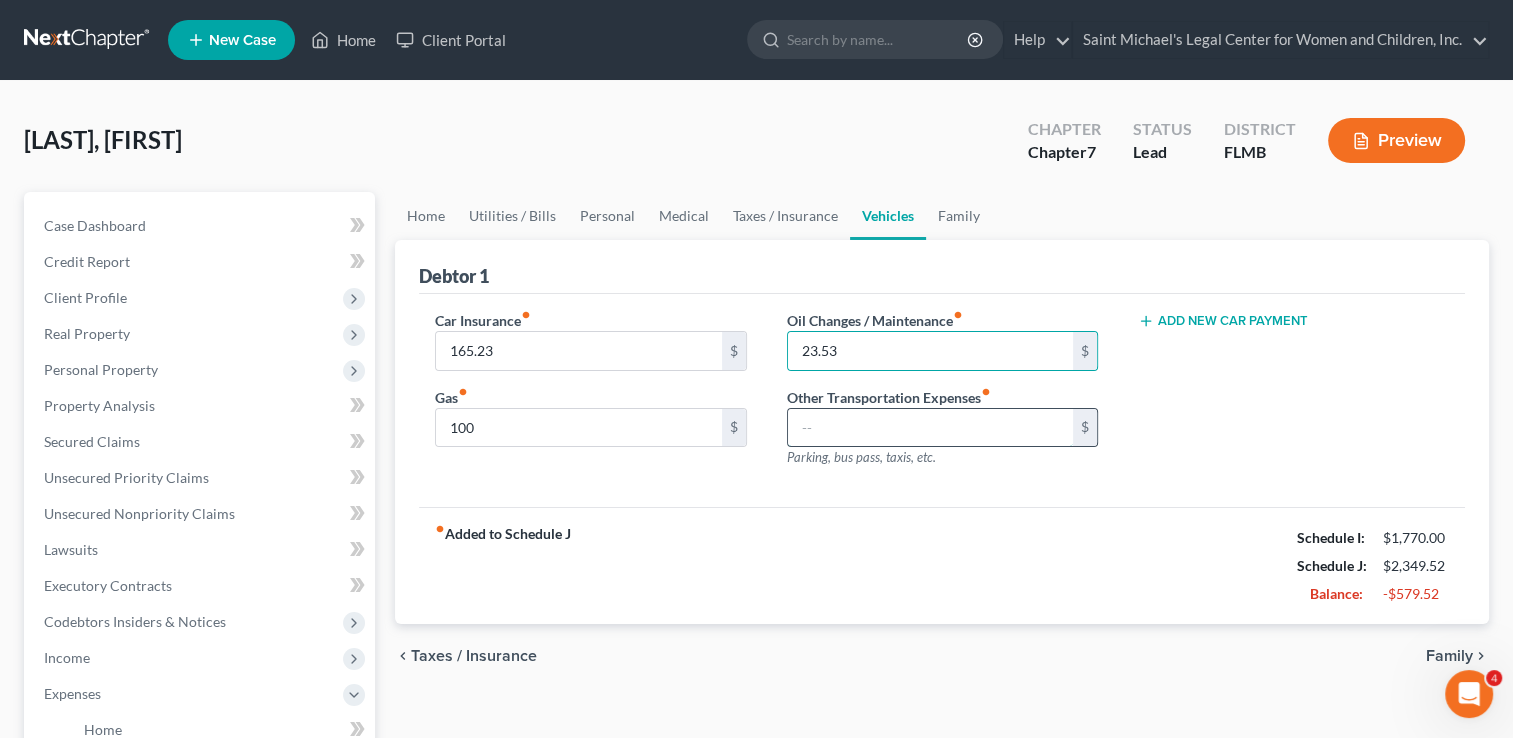 click at bounding box center (930, 428) 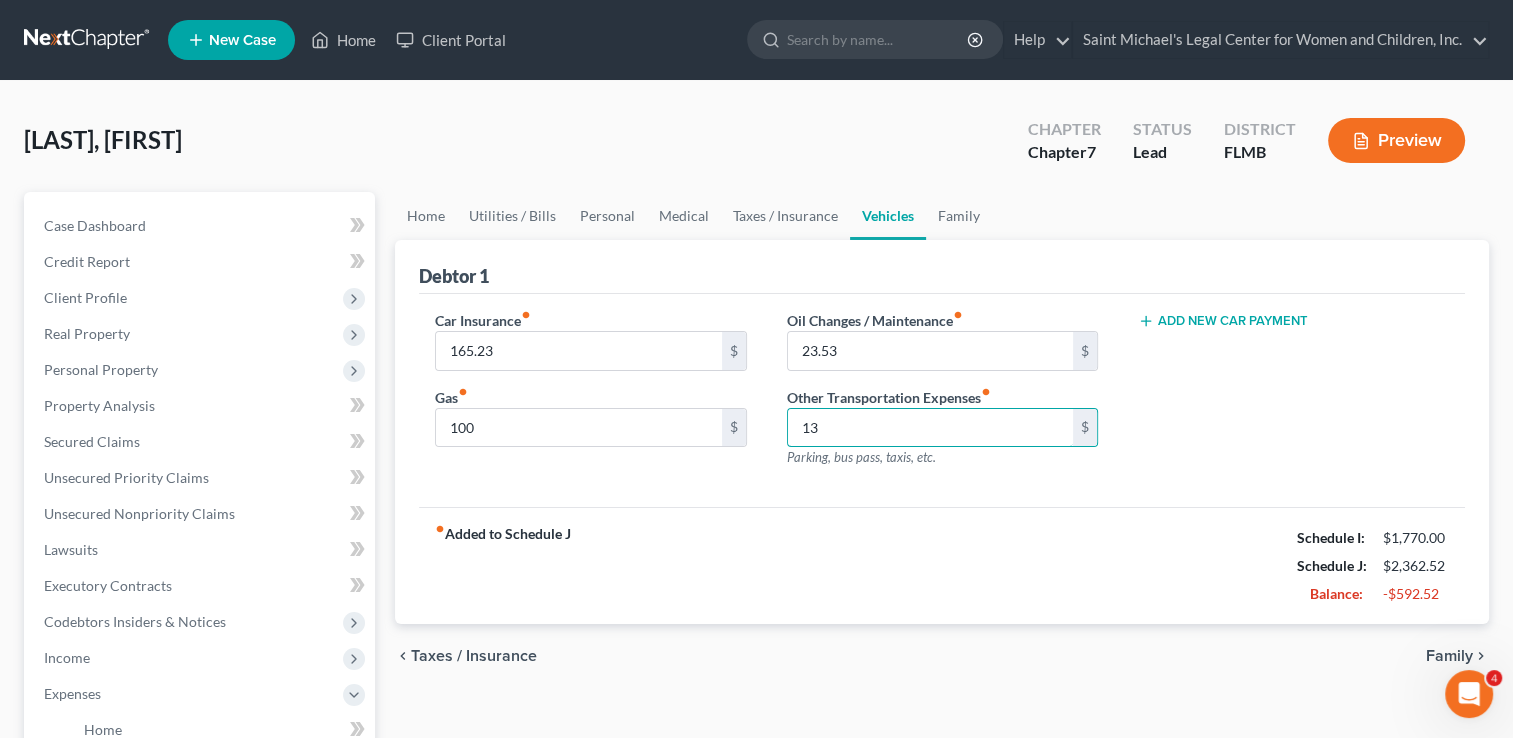 type on "13" 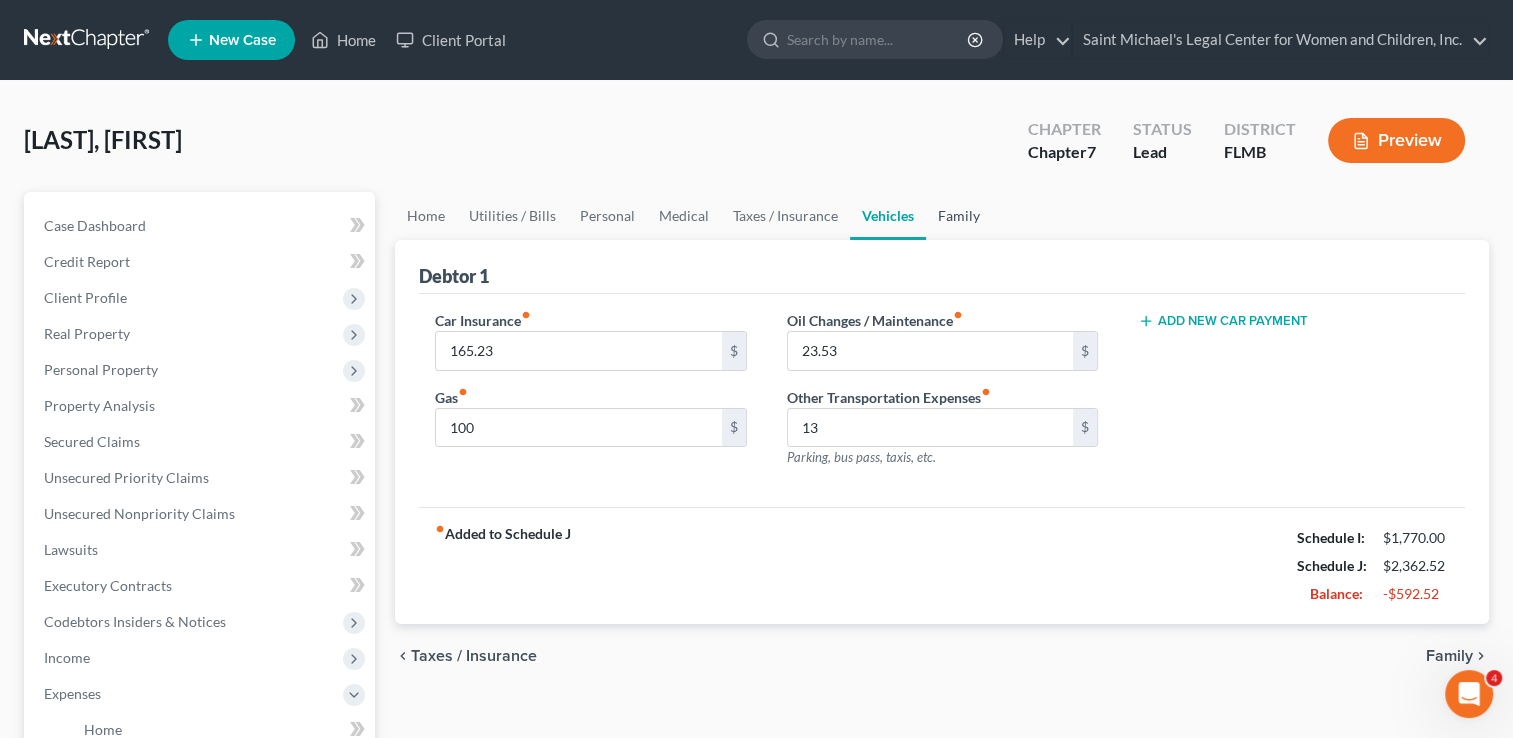 click on "Family" at bounding box center [959, 216] 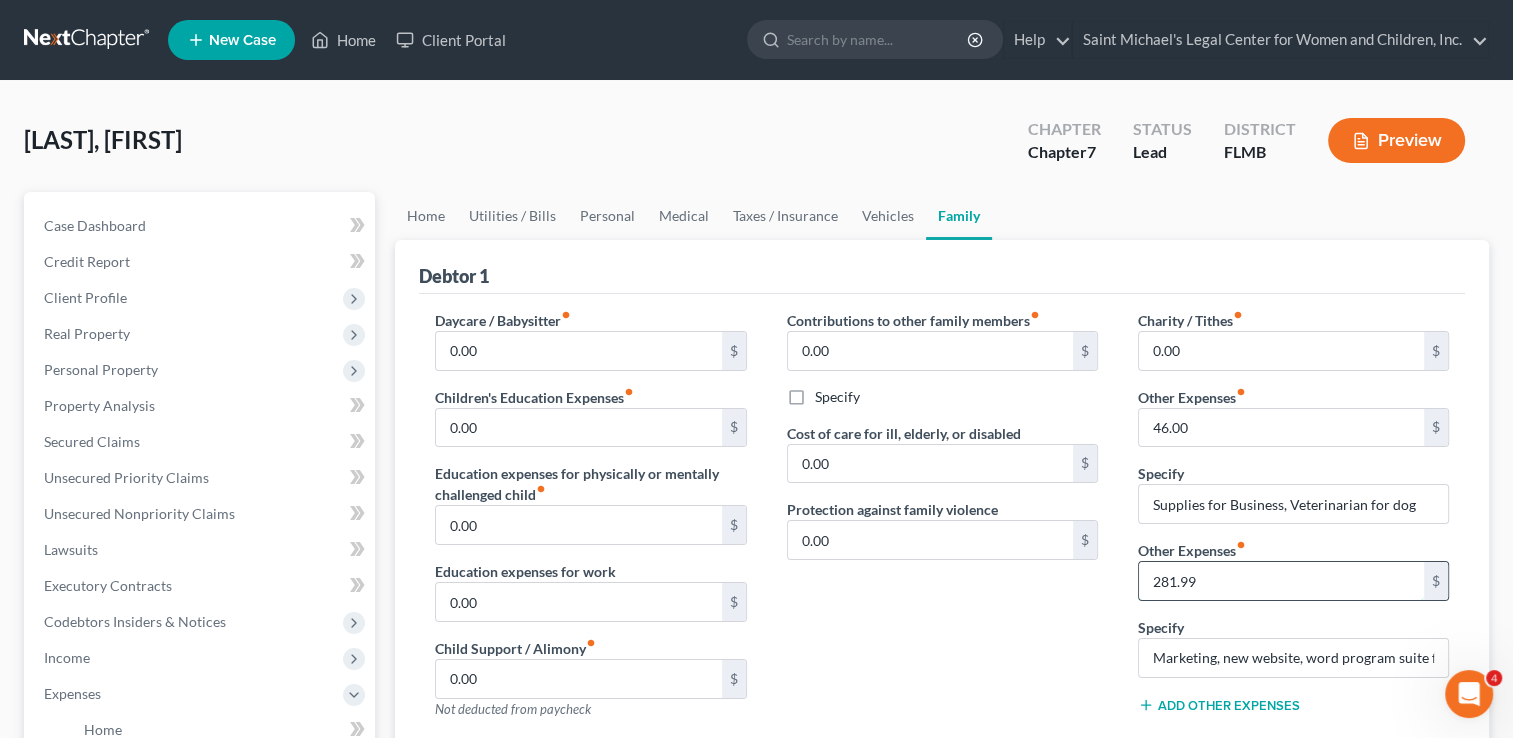click on "281.99" at bounding box center (1281, 581) 